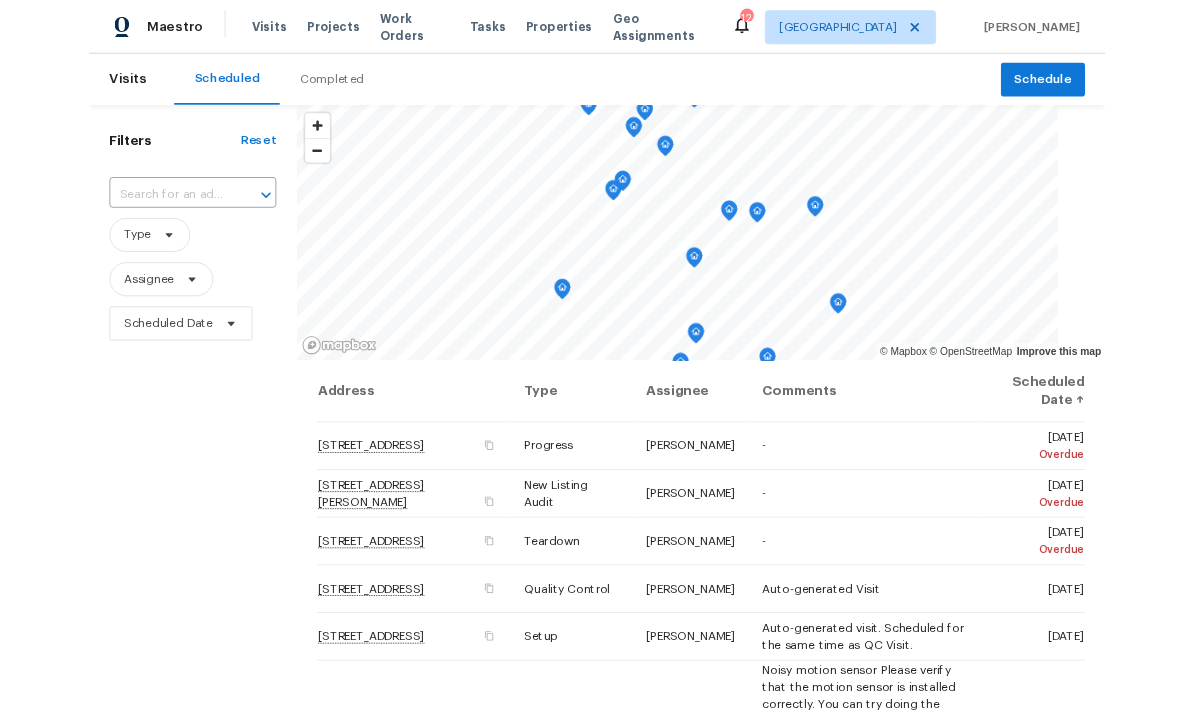 scroll, scrollTop: -3, scrollLeft: 0, axis: vertical 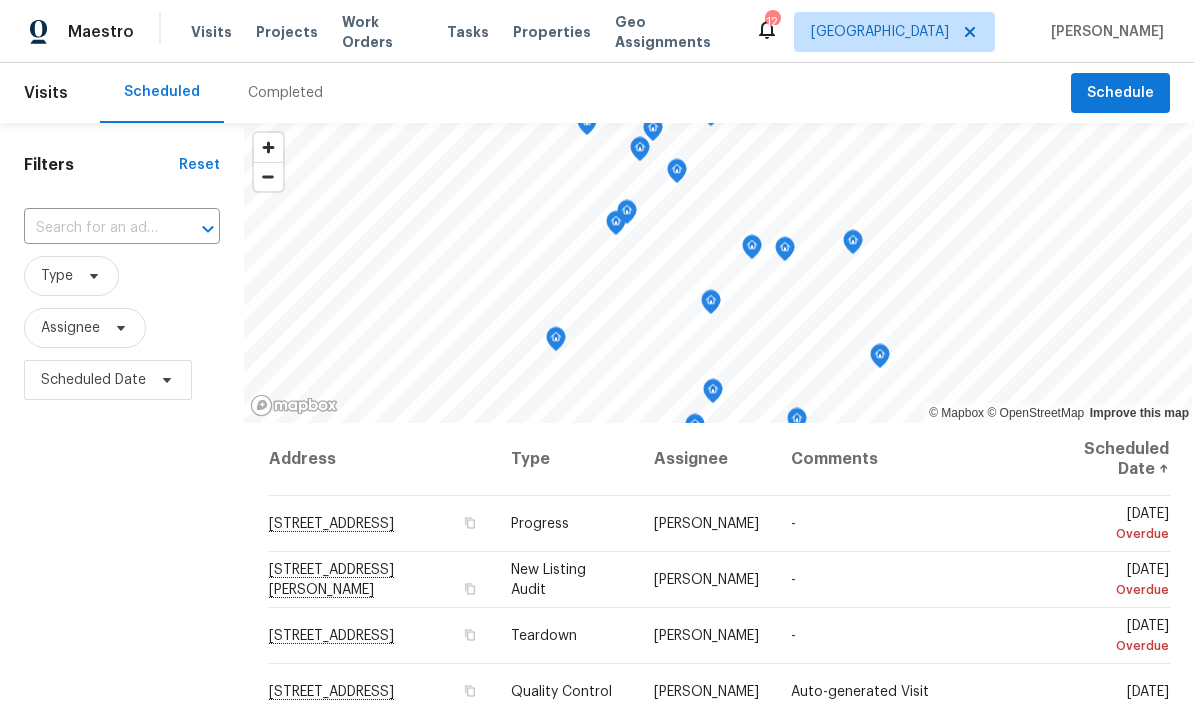 click on "Scheduled Completed" at bounding box center (585, 93) 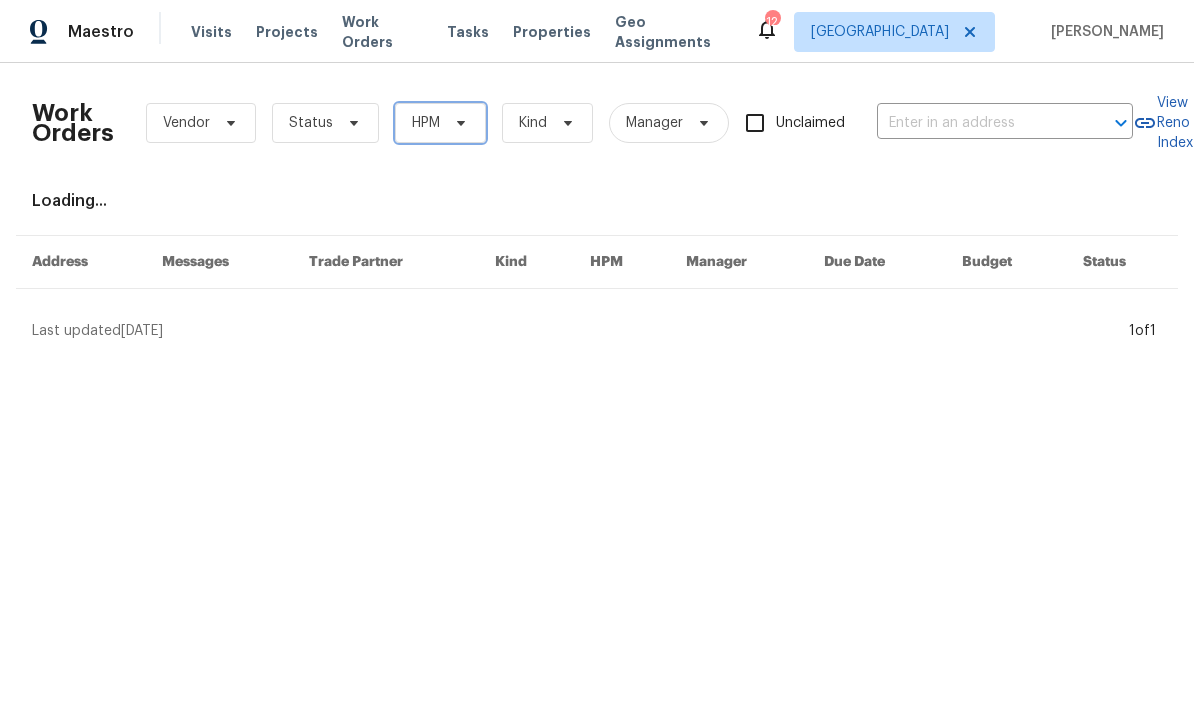 click 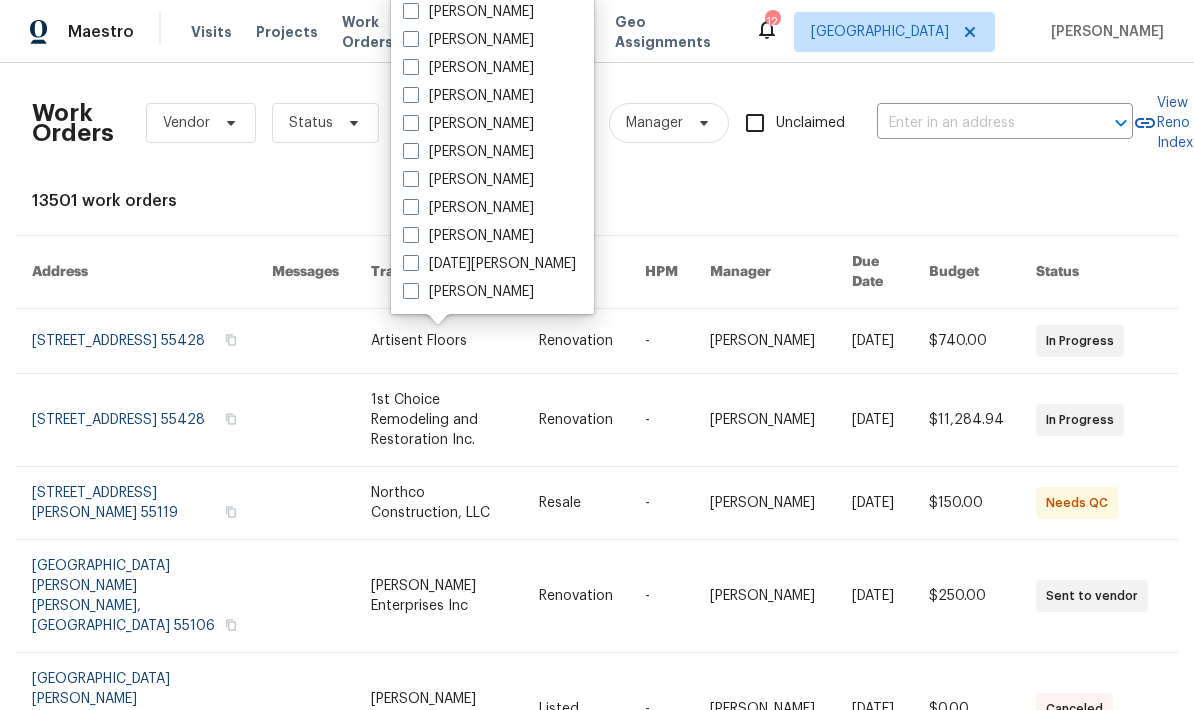 click at bounding box center (411, 151) 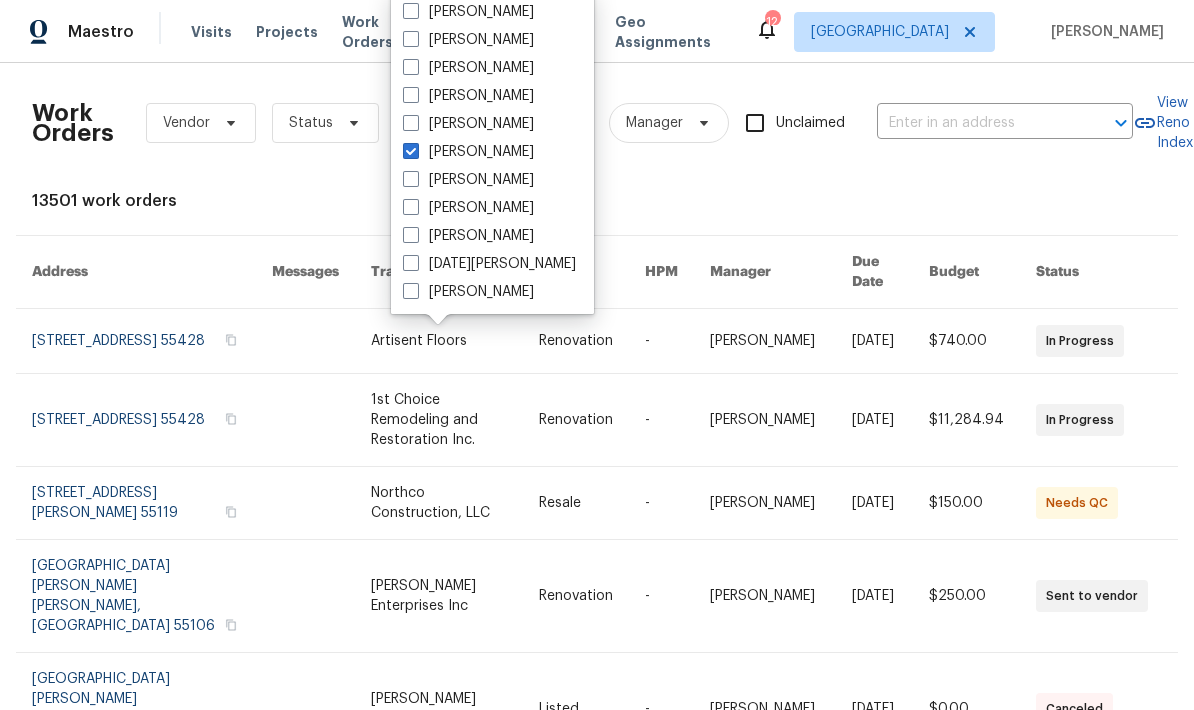 checkbox on "true" 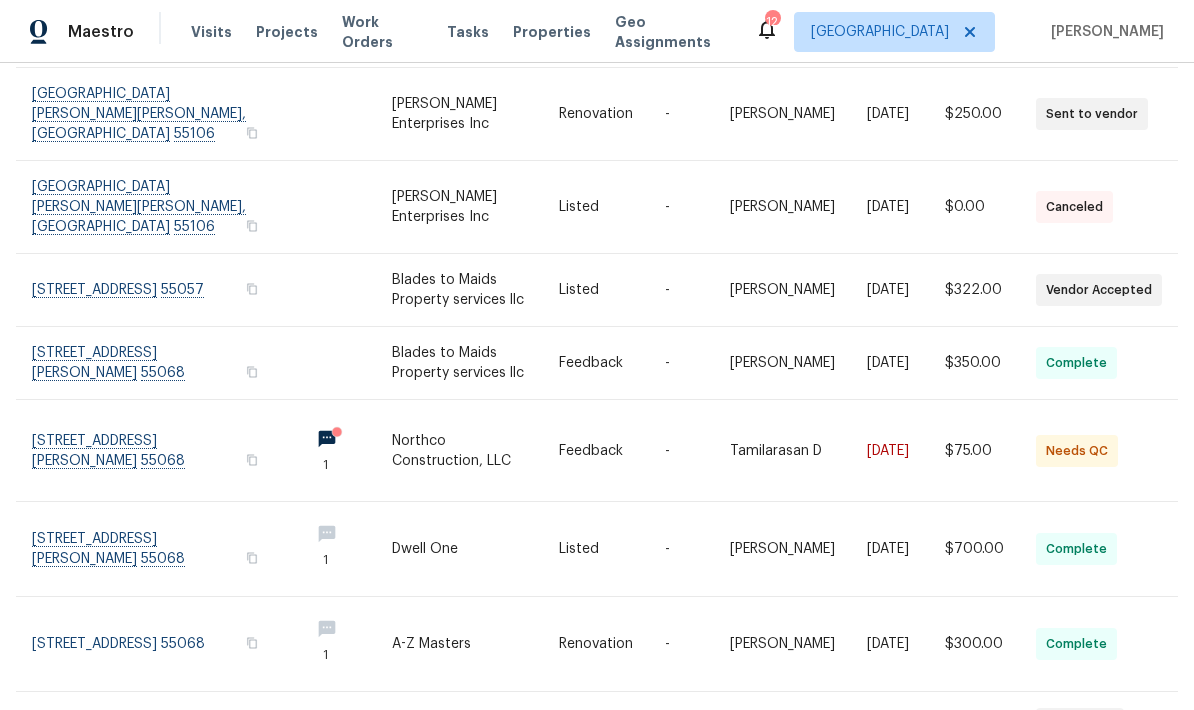 scroll, scrollTop: 241, scrollLeft: 0, axis: vertical 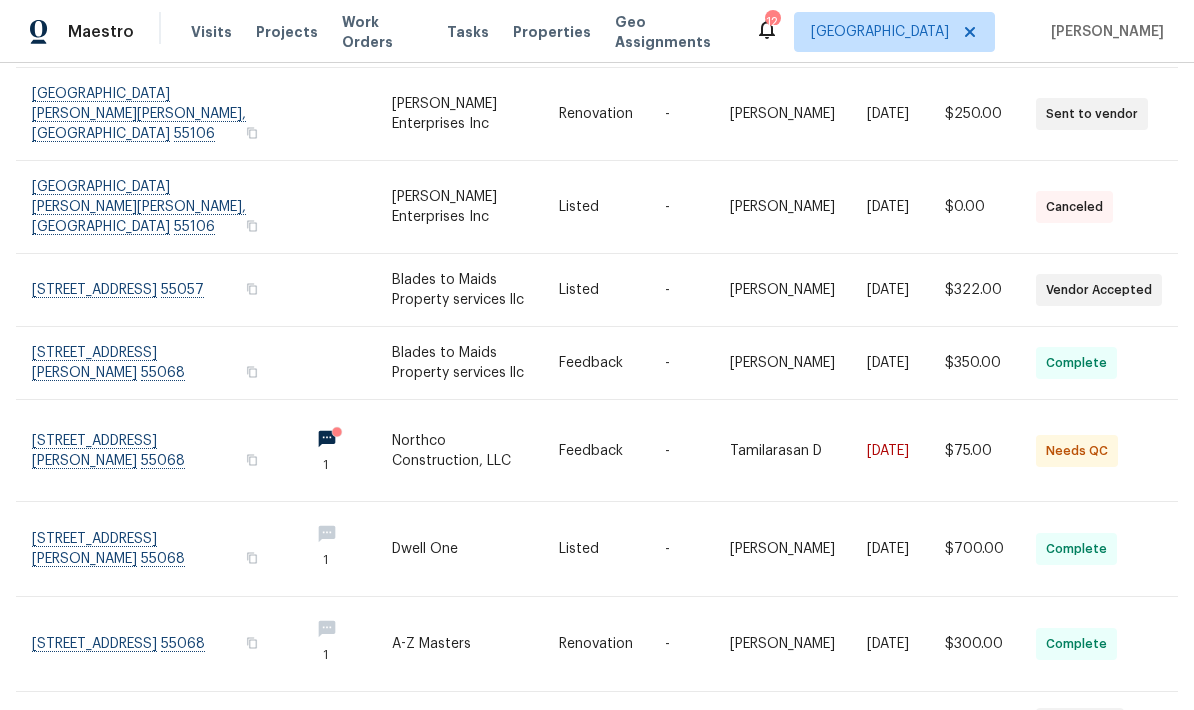 click at bounding box center (162, 290) 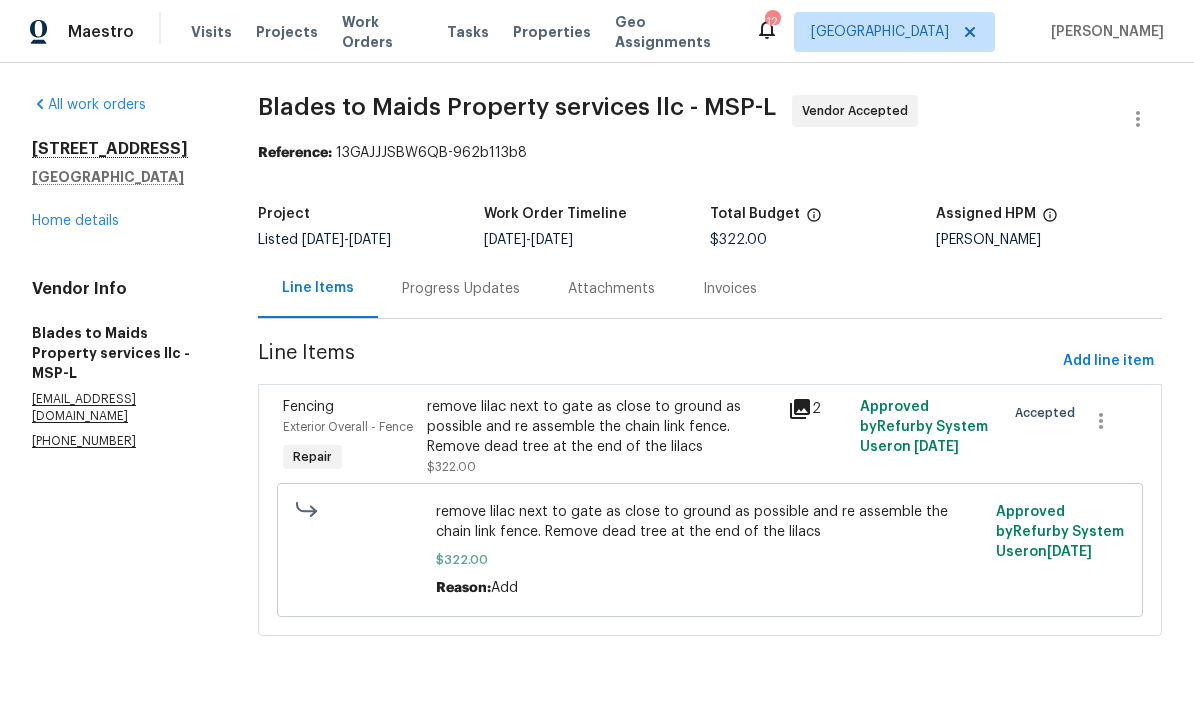 click on "Home details" at bounding box center (75, 221) 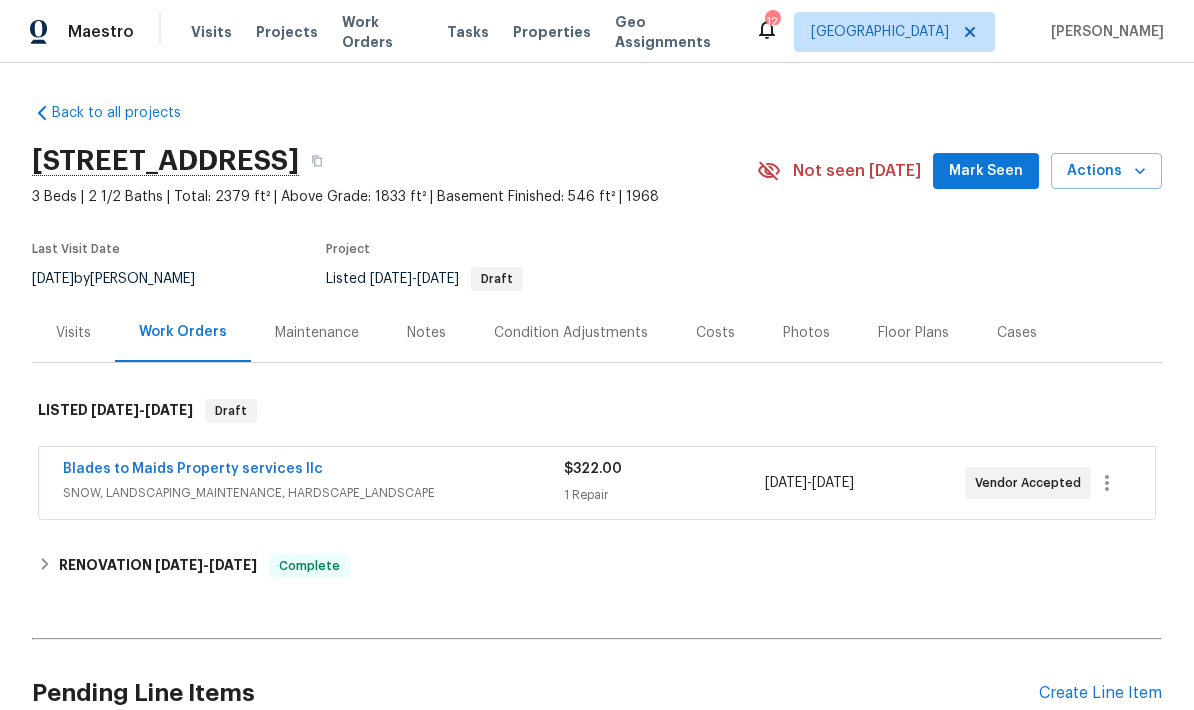 click on "Visits" at bounding box center (73, 333) 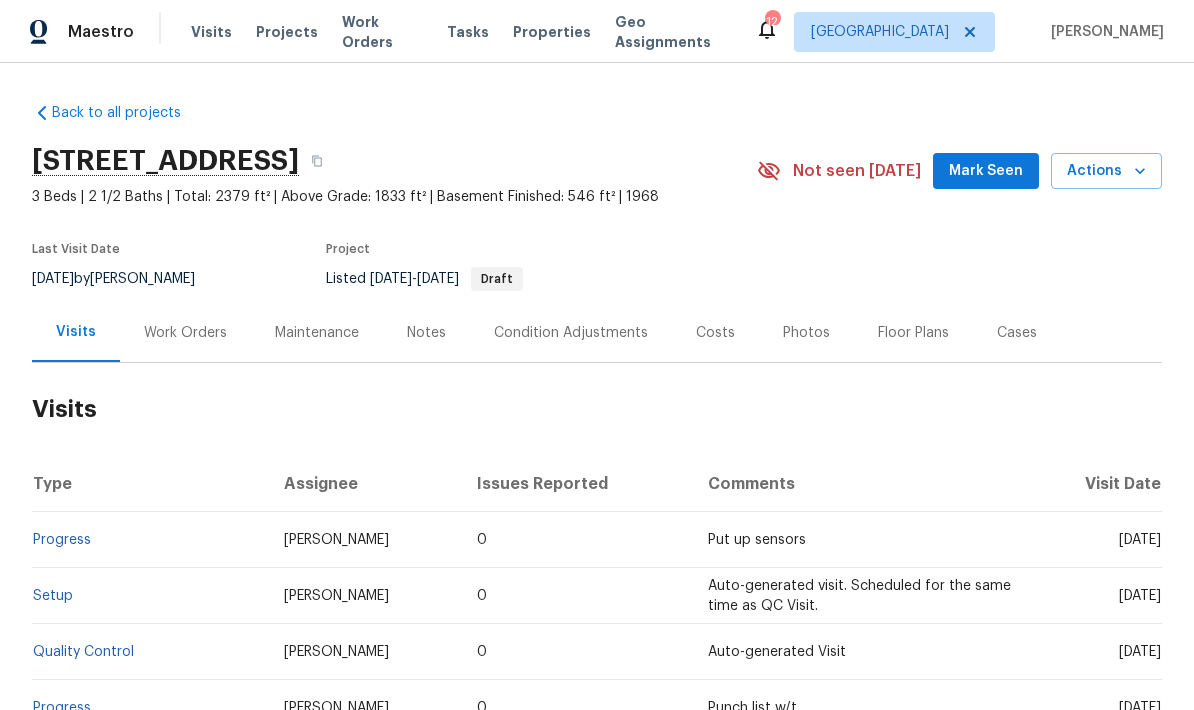 click on "Actions" at bounding box center [1106, 171] 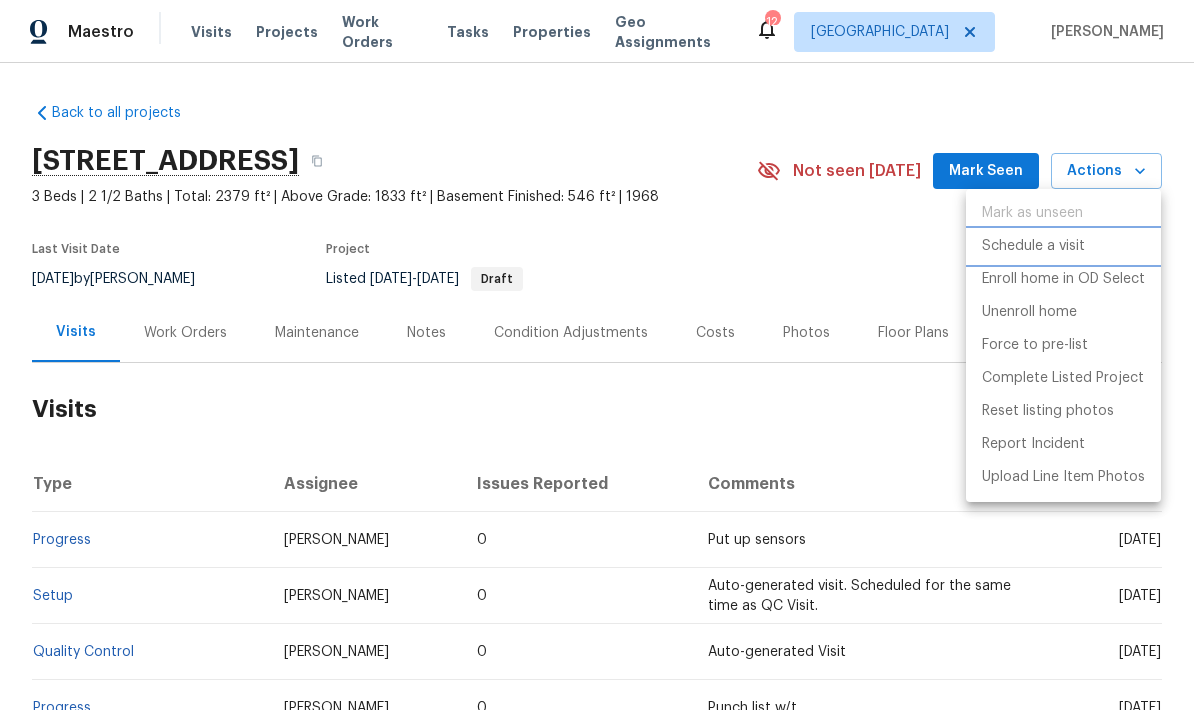 click on "Schedule a visit" at bounding box center [1033, 246] 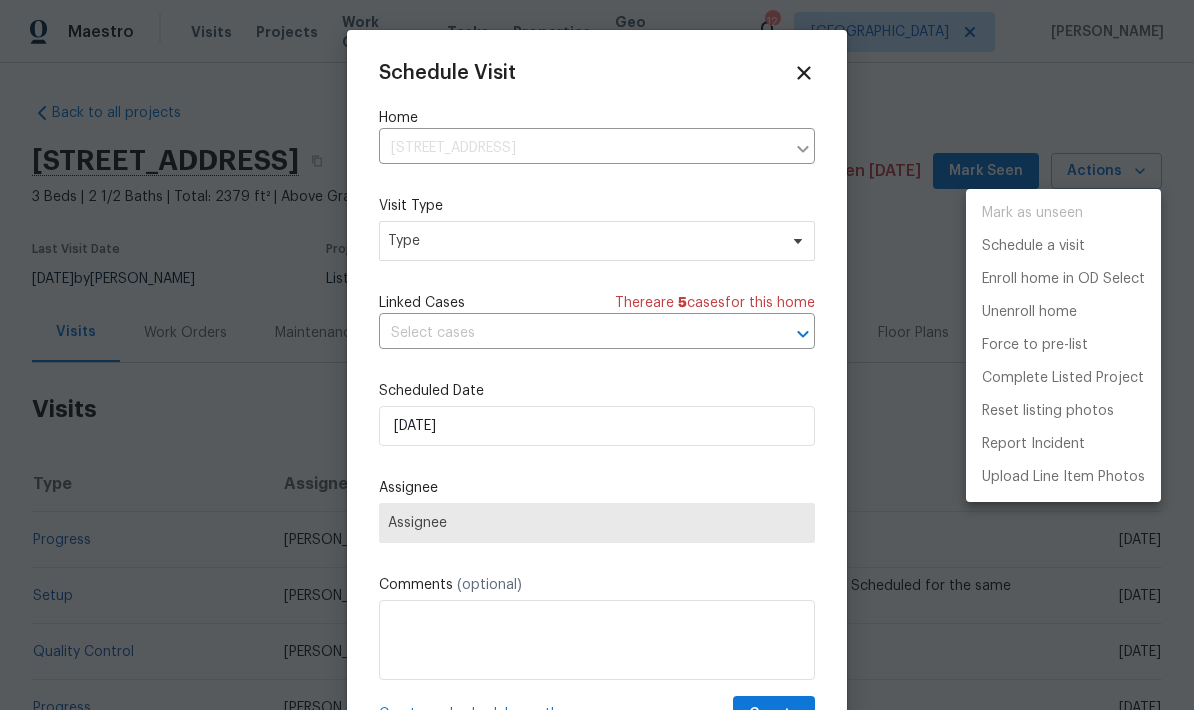 click at bounding box center [597, 355] 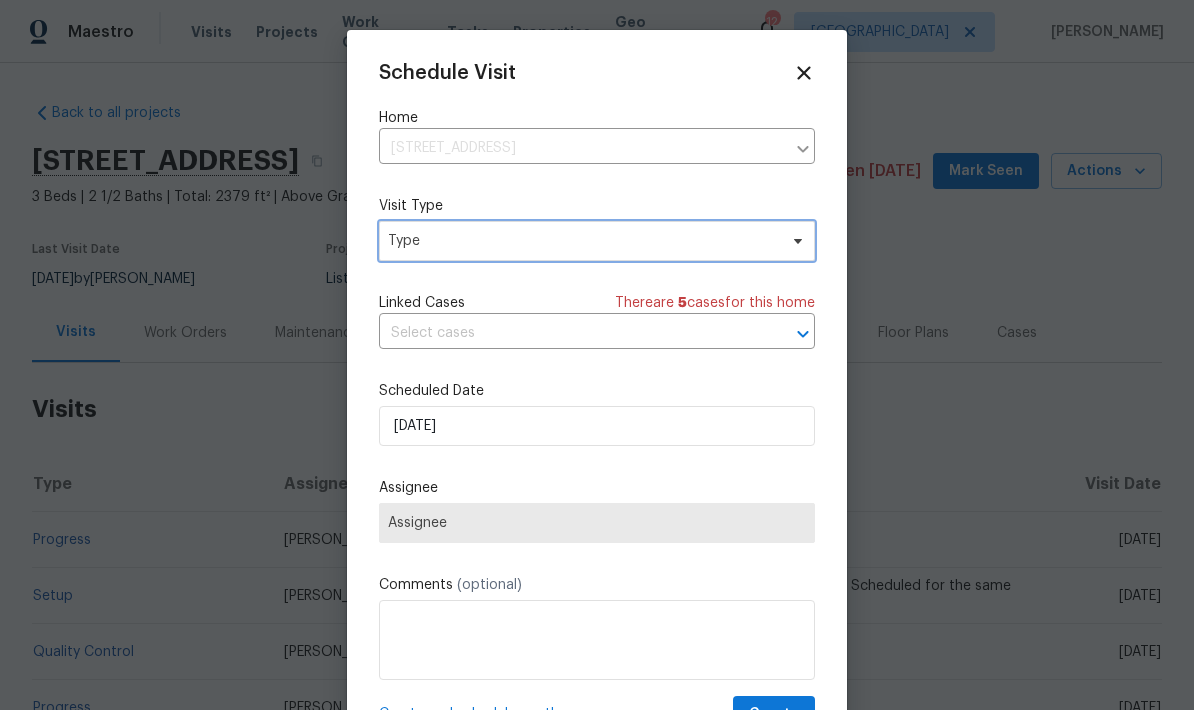 click on "Type" at bounding box center (597, 241) 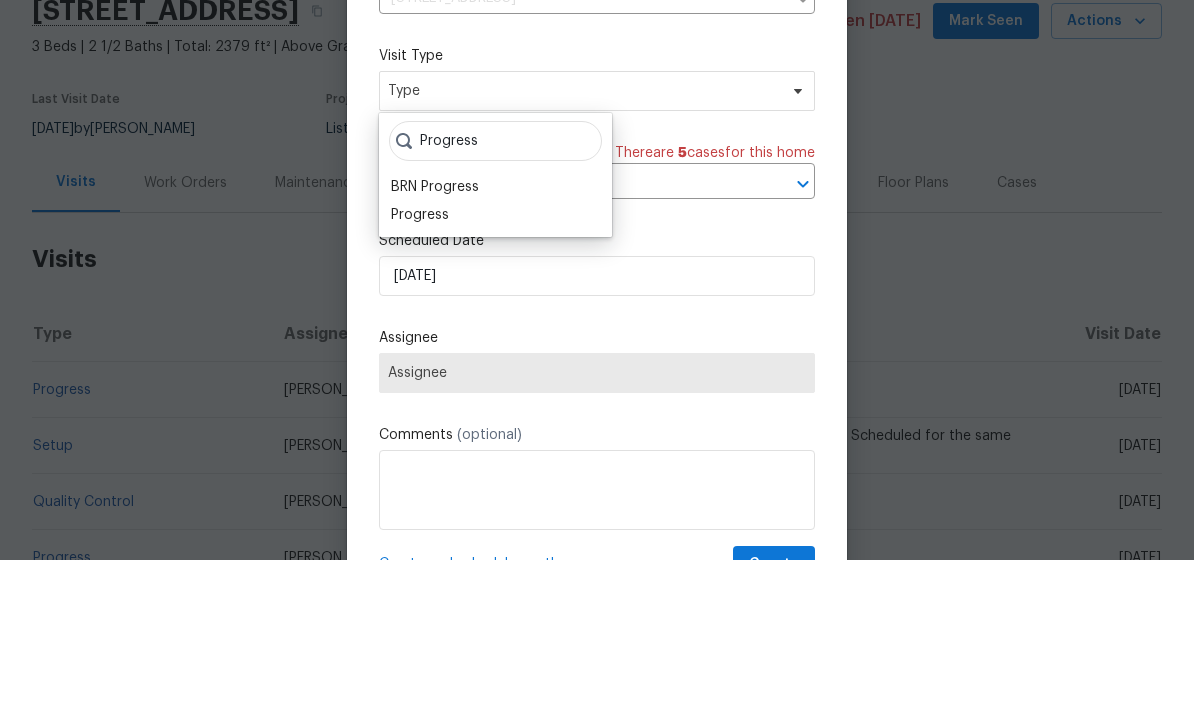 type on "Progress" 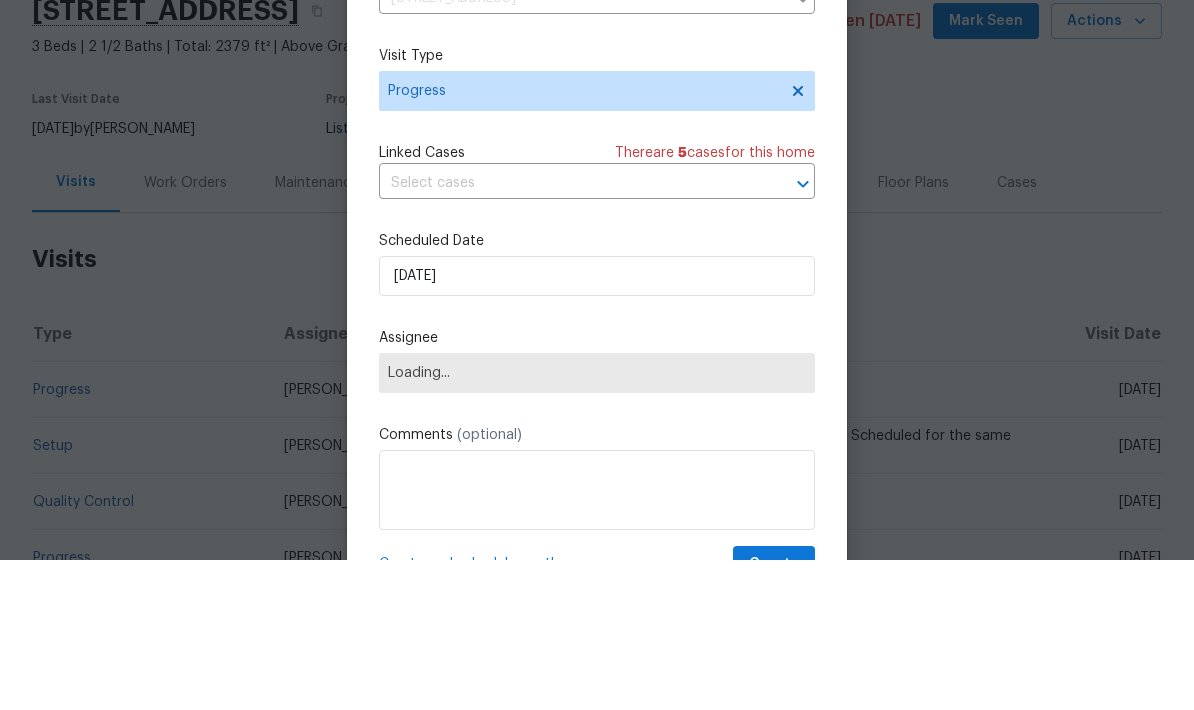 scroll, scrollTop: 80, scrollLeft: 0, axis: vertical 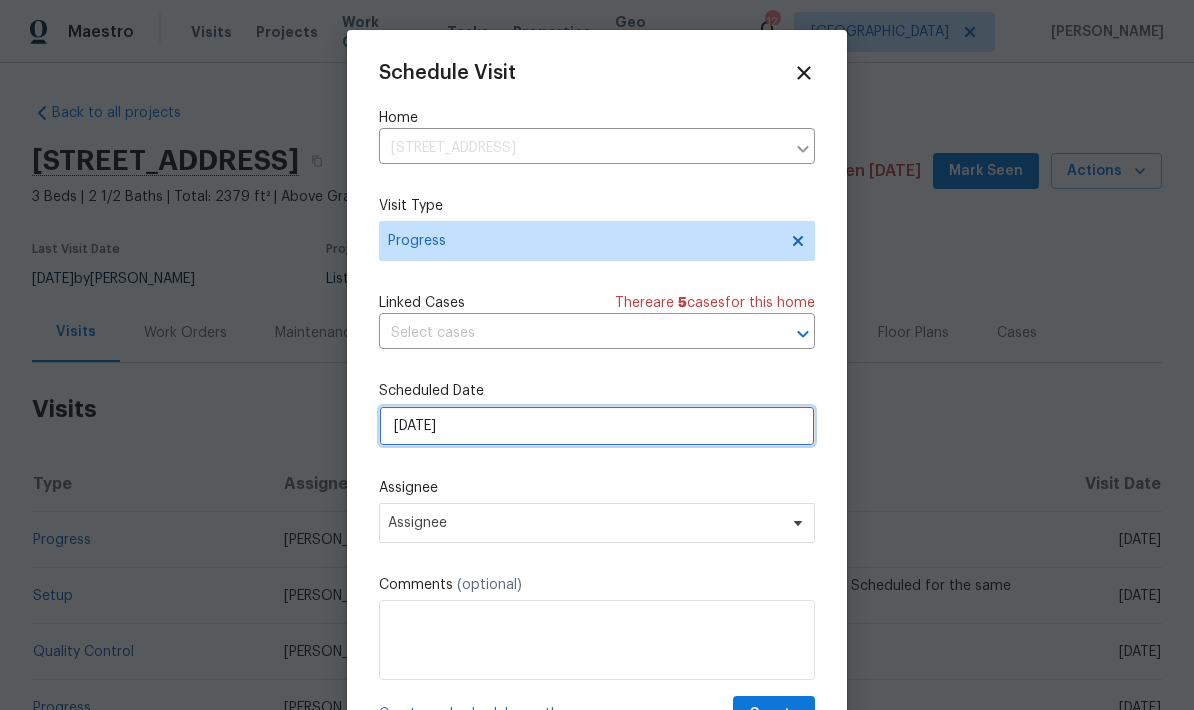 click on "[DATE]" at bounding box center (597, 426) 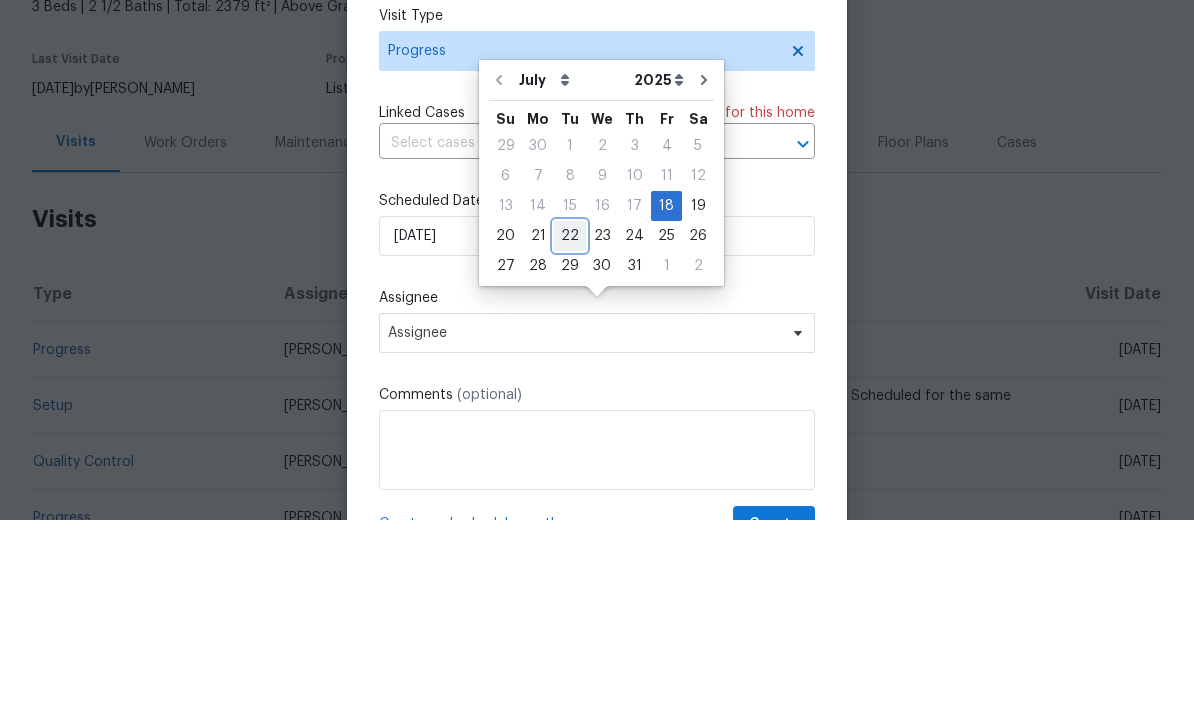 click on "22" at bounding box center (570, 426) 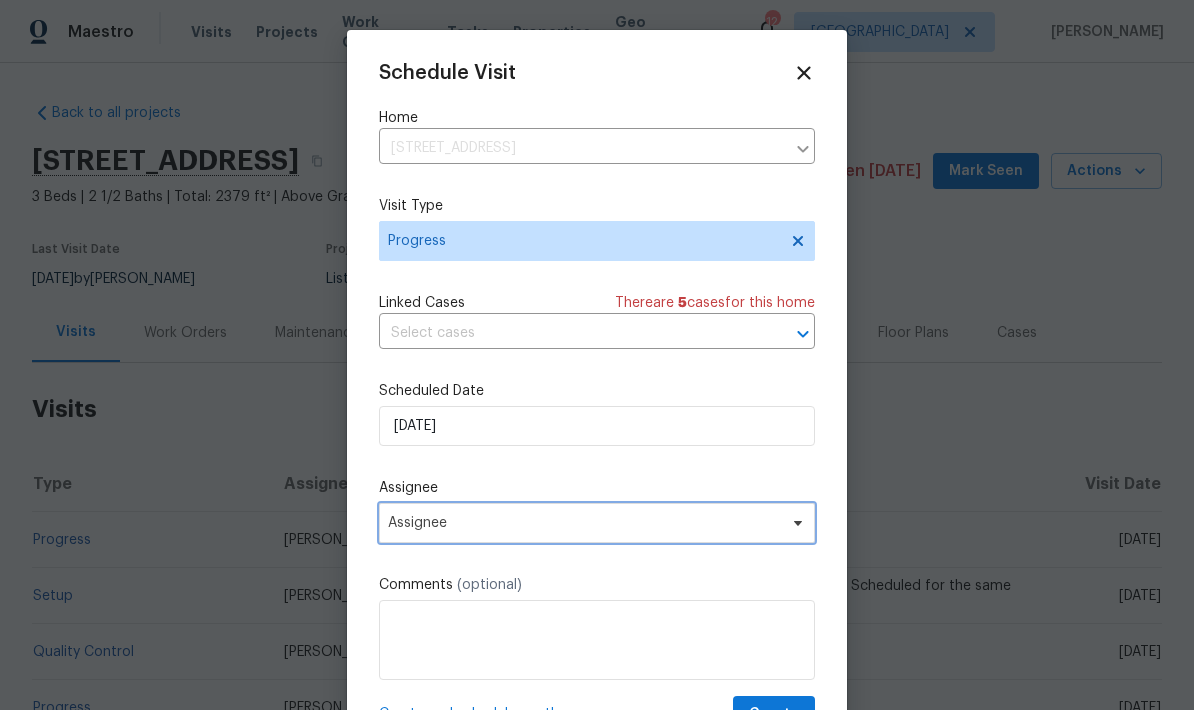 click on "Assignee" at bounding box center [584, 523] 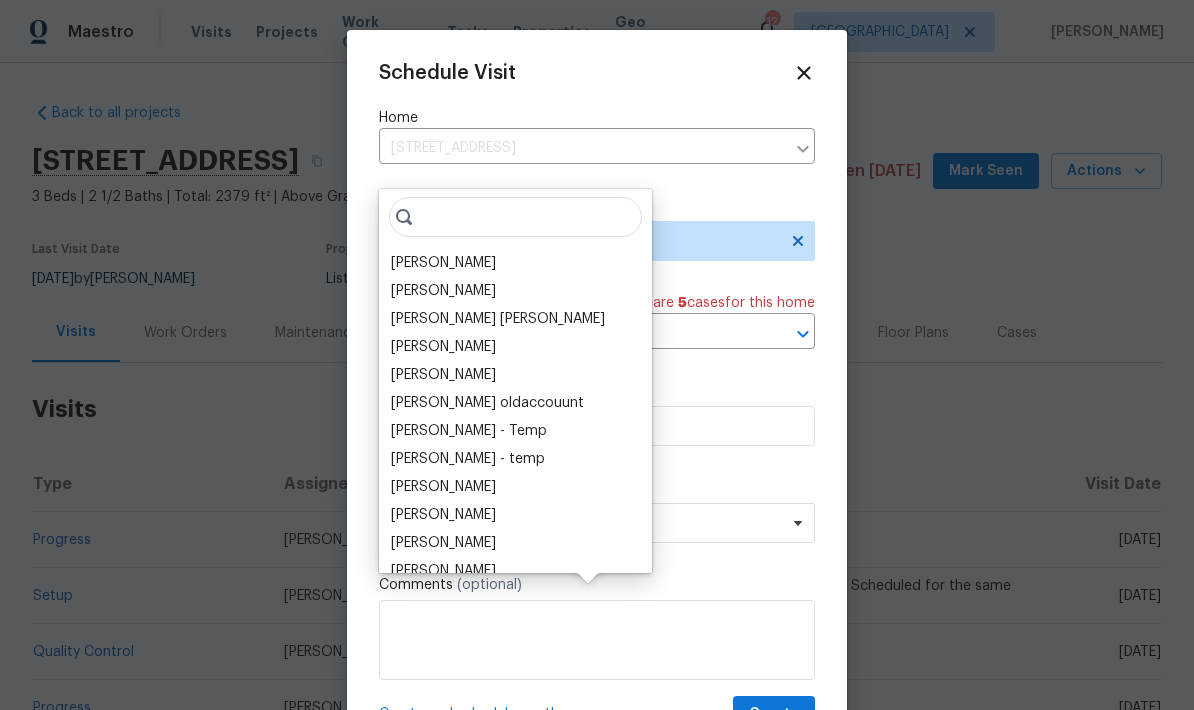 click on "[PERSON_NAME]" at bounding box center [443, 263] 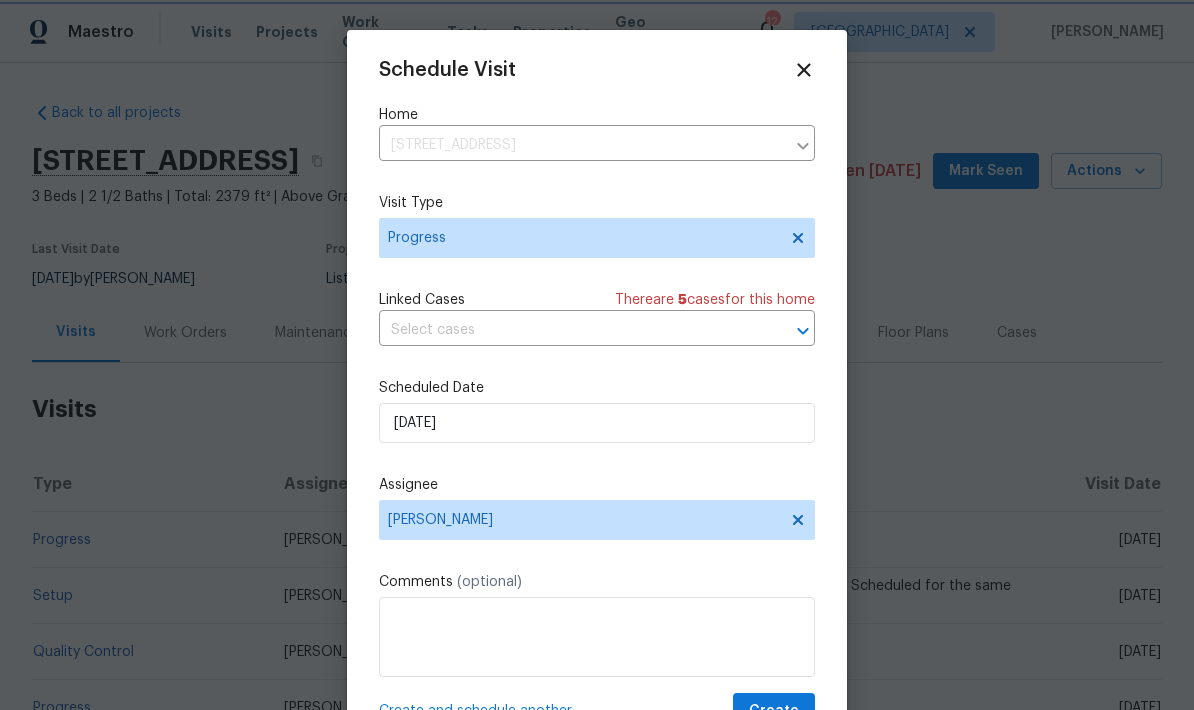 scroll, scrollTop: 2, scrollLeft: 0, axis: vertical 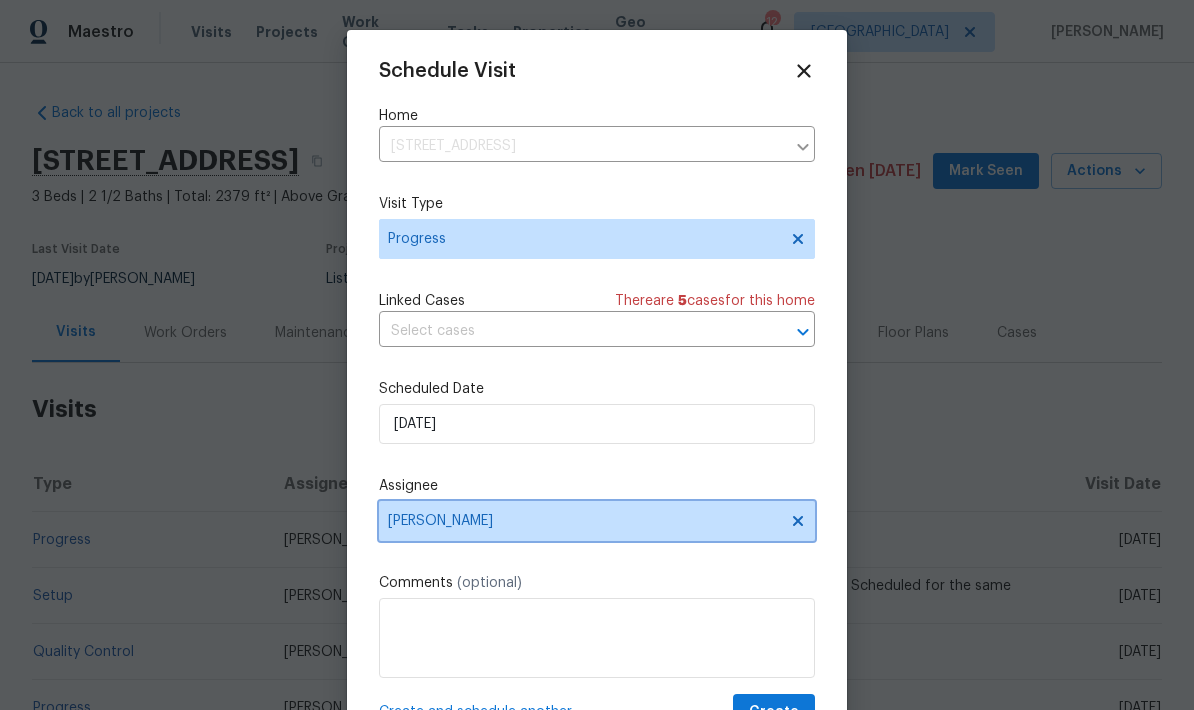 click on "[PERSON_NAME]" at bounding box center (584, 521) 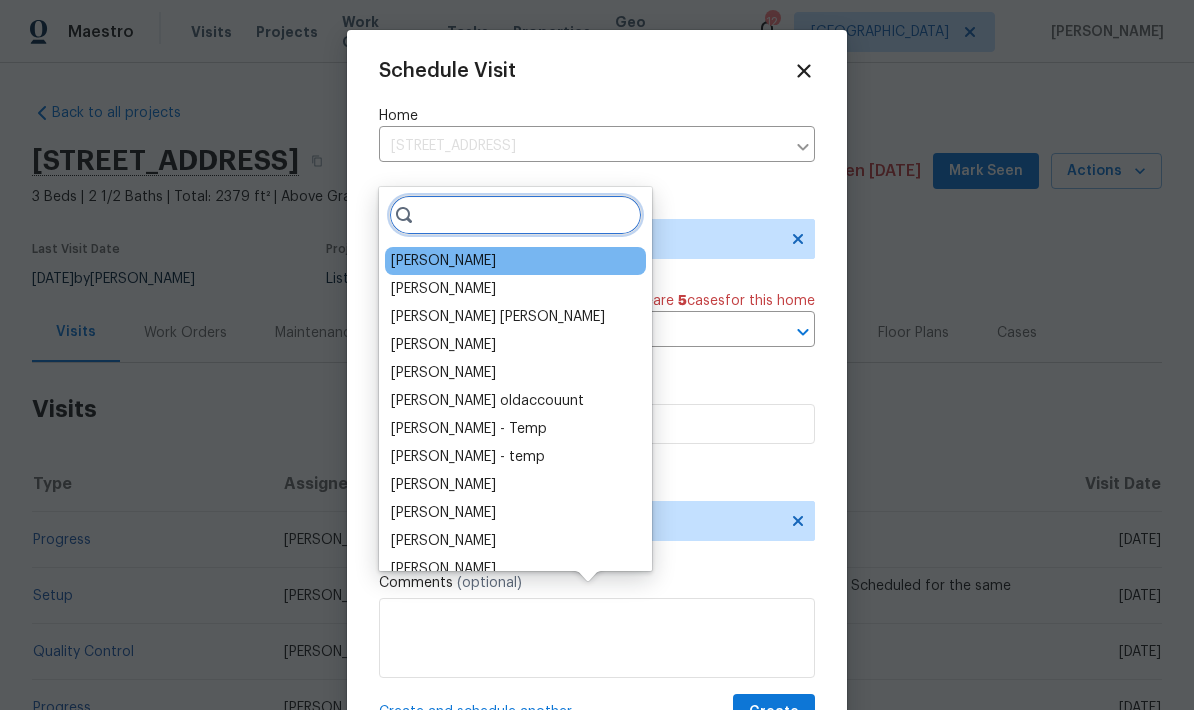 click at bounding box center [515, 215] 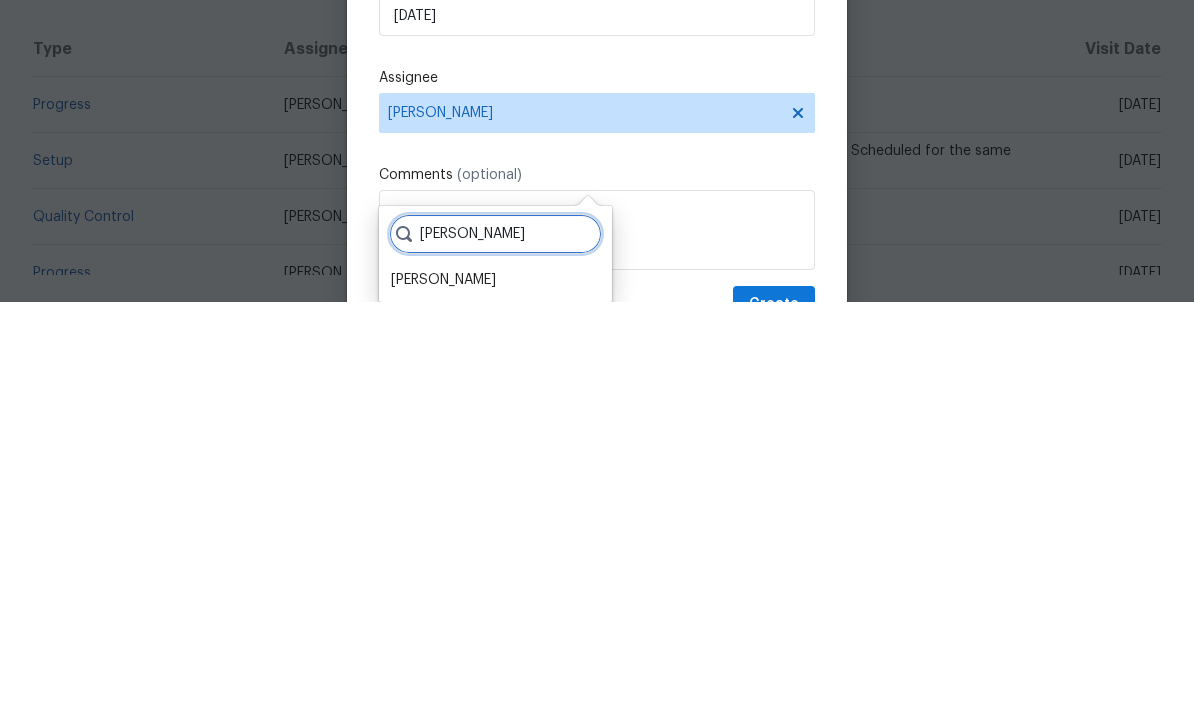 type on "[PERSON_NAME]" 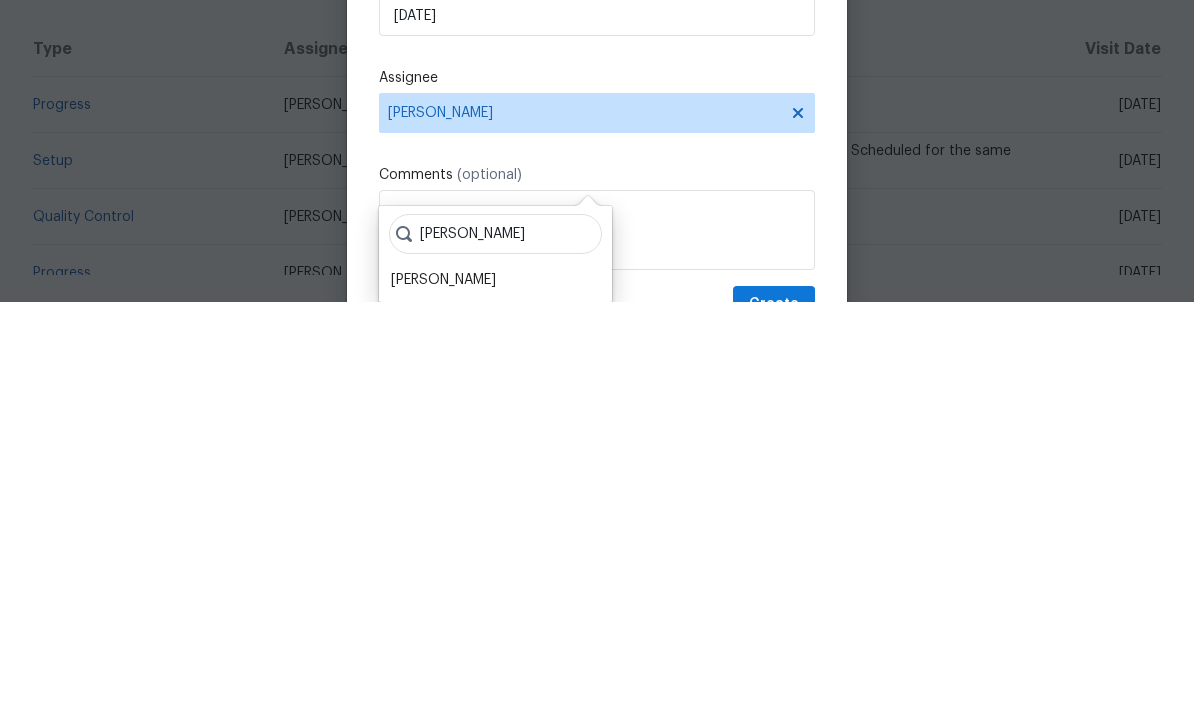 click on "[PERSON_NAME]" at bounding box center (443, 688) 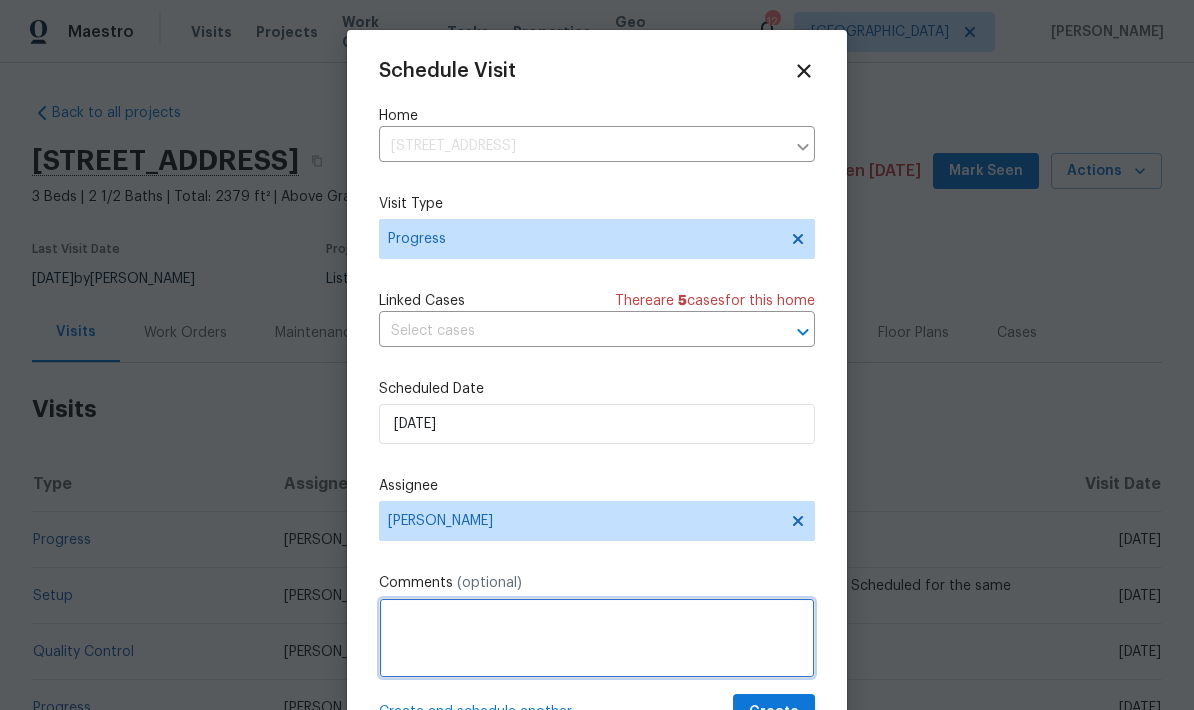 click at bounding box center (597, 638) 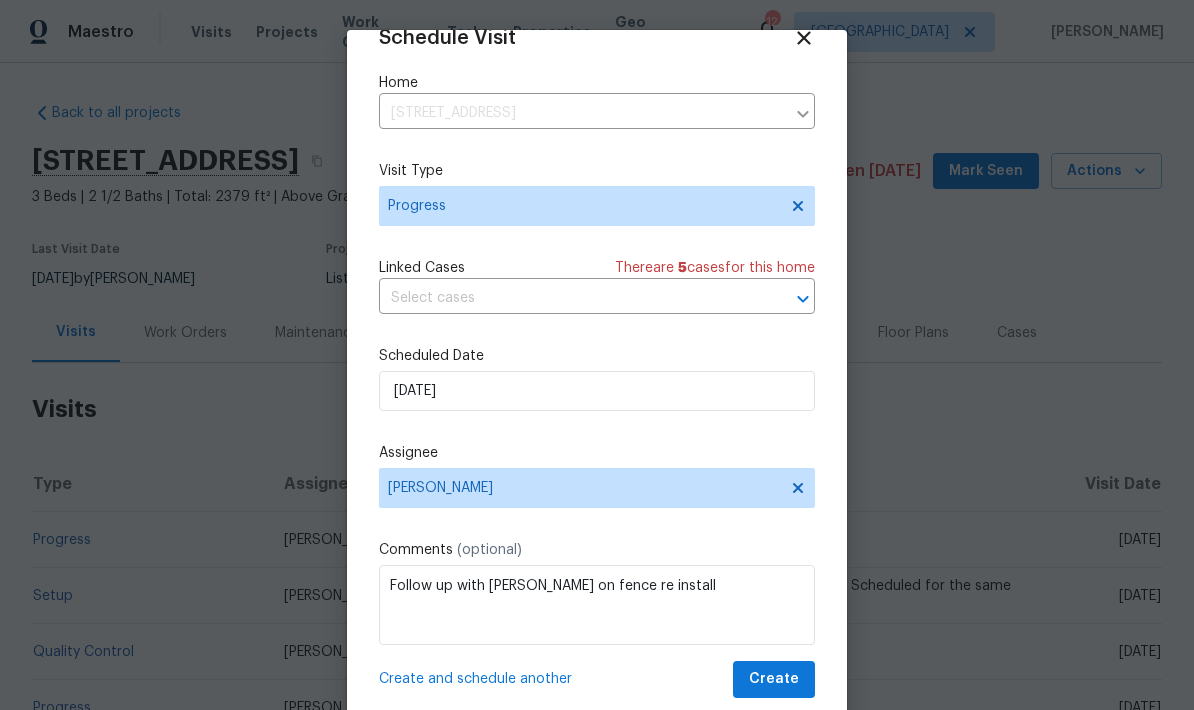 scroll, scrollTop: 39, scrollLeft: 0, axis: vertical 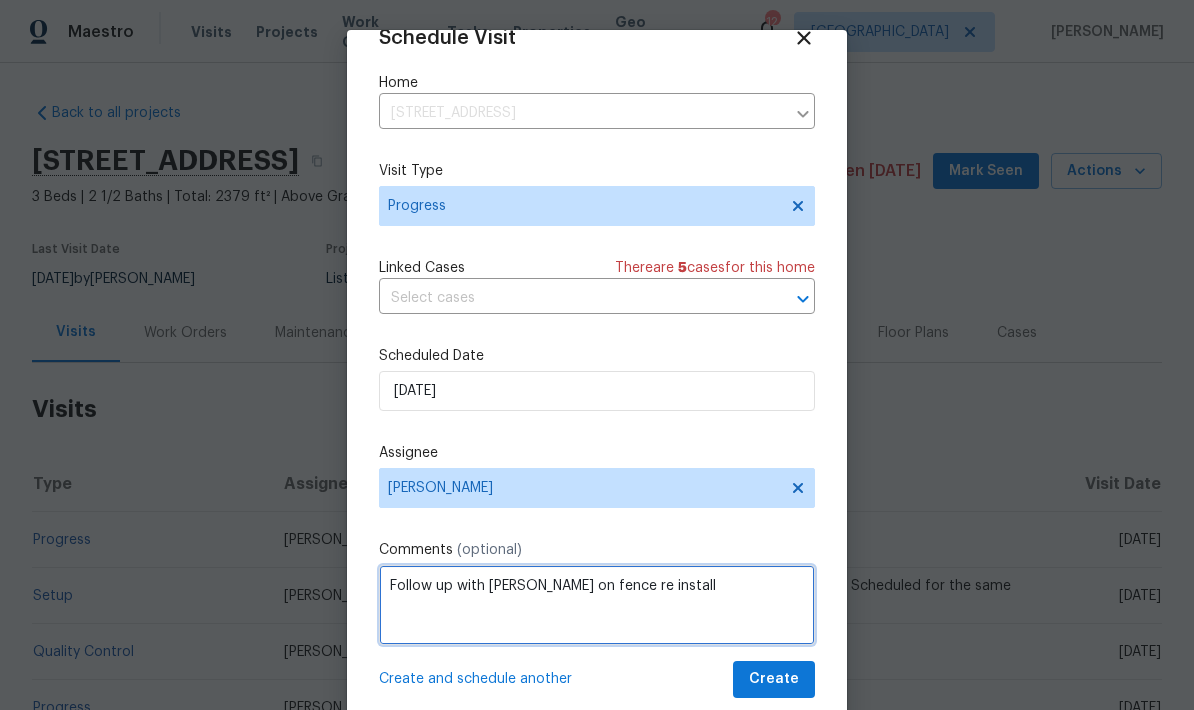 type on "Follow up with [PERSON_NAME] on fence re install" 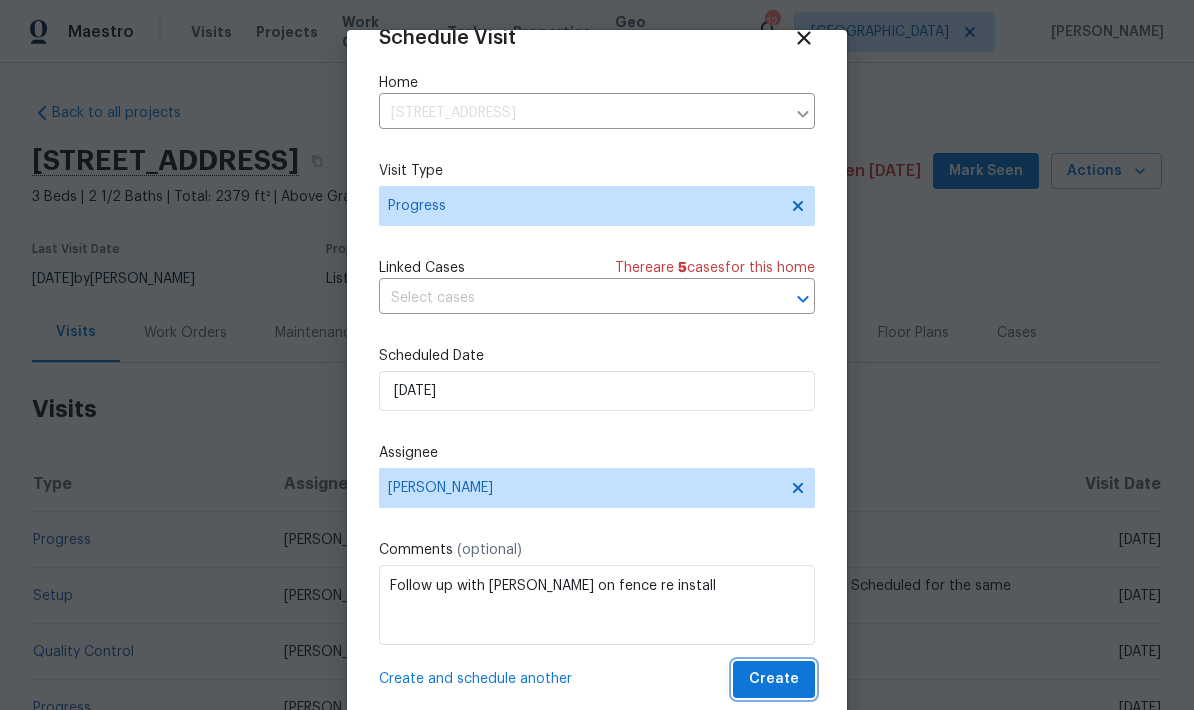 click on "Create" at bounding box center (774, 679) 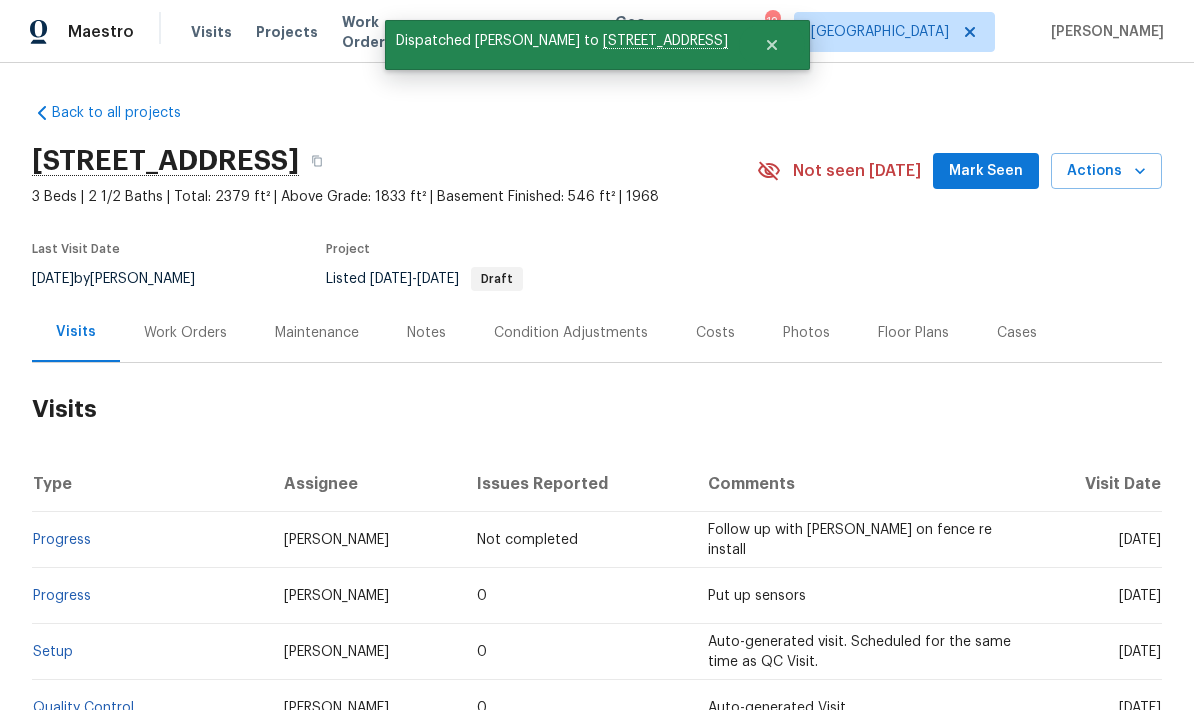 scroll, scrollTop: 0, scrollLeft: 0, axis: both 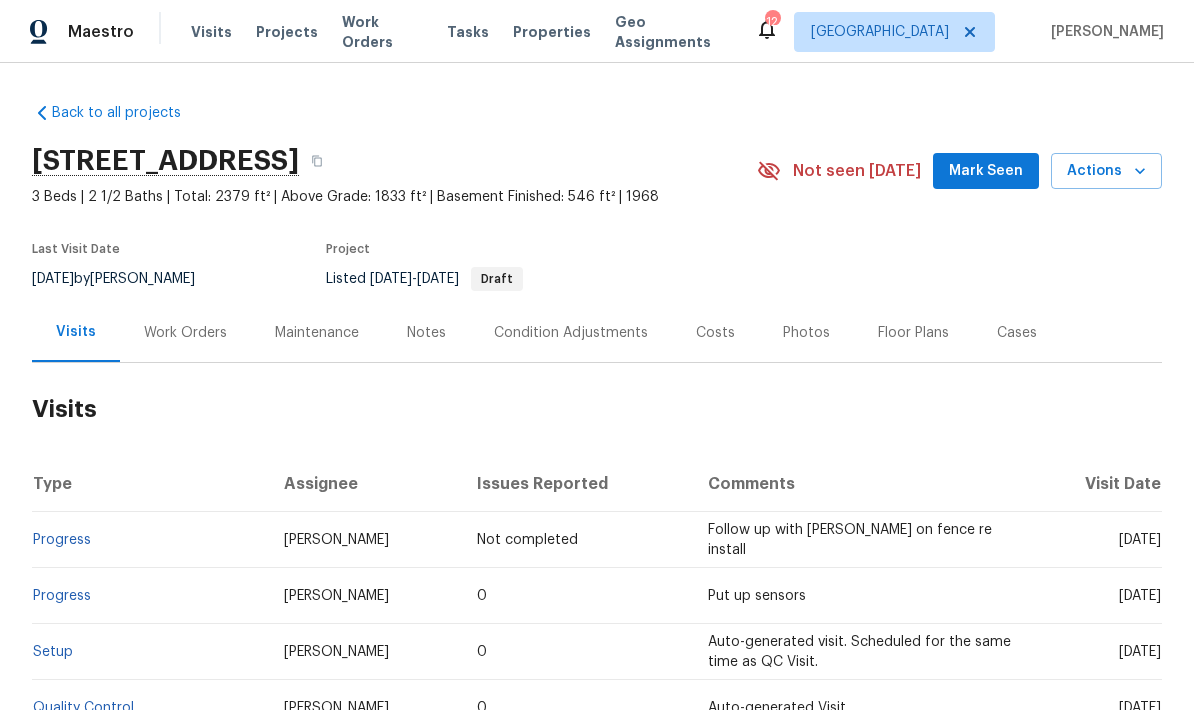 click on "Work Orders" at bounding box center [382, 32] 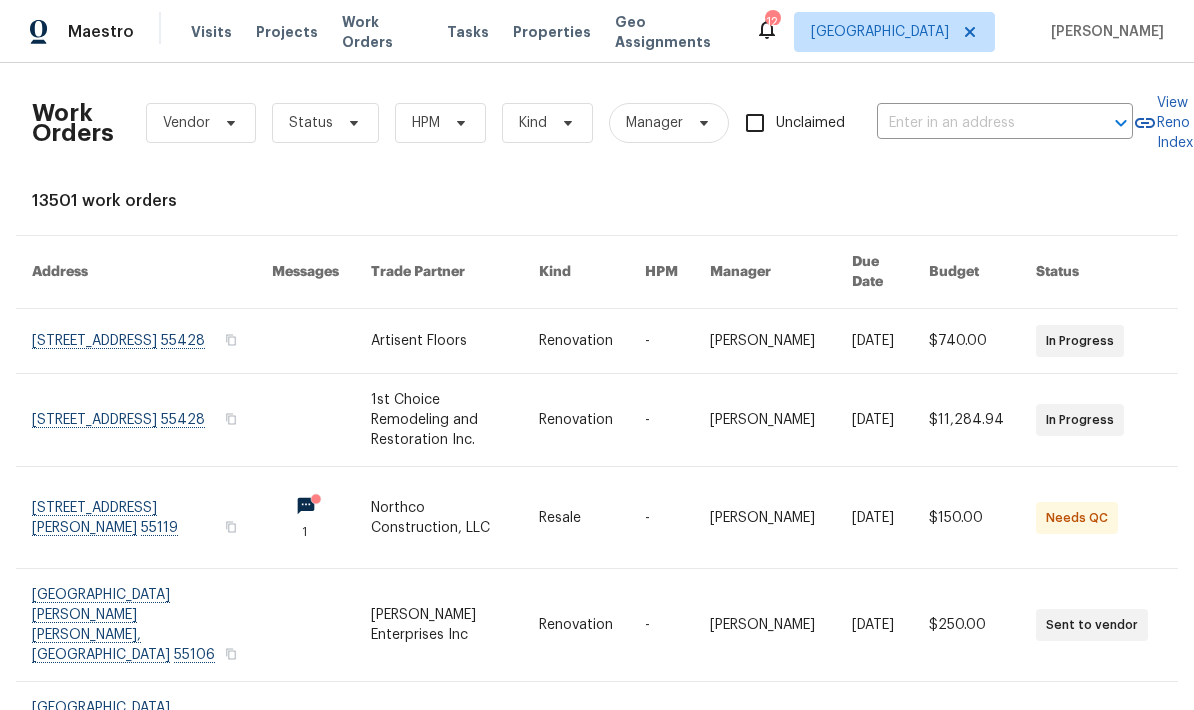 click on "Work Orders" at bounding box center [382, 32] 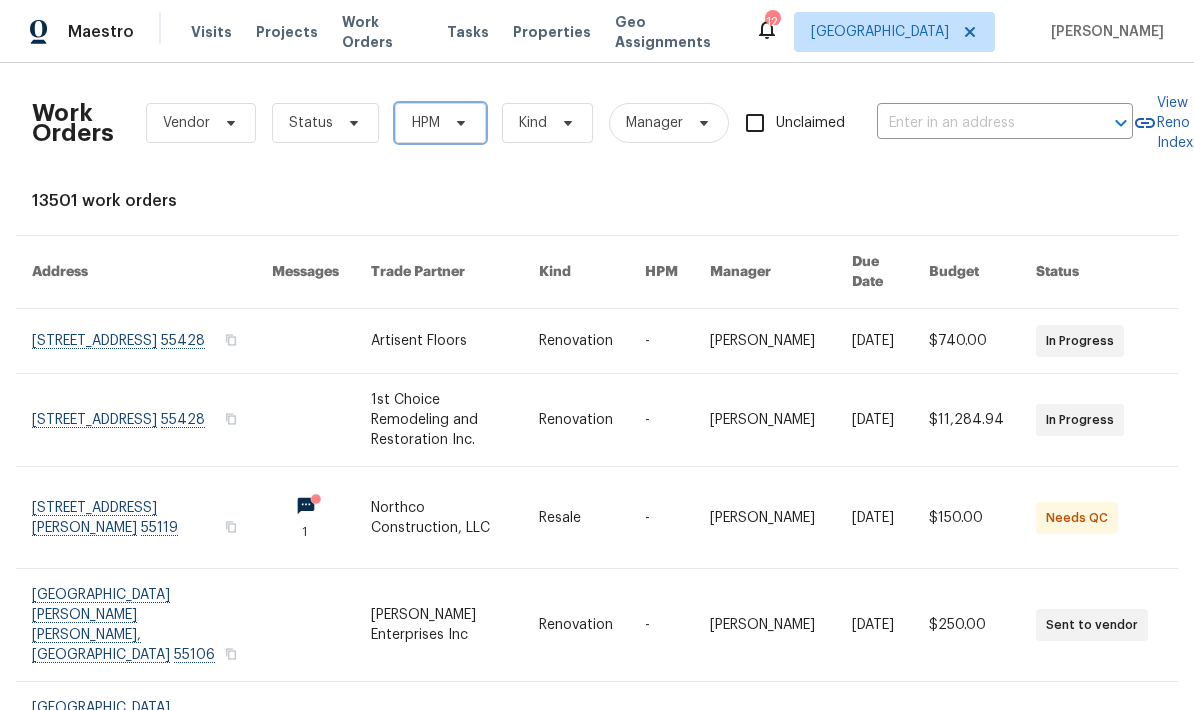 click on "HPM" at bounding box center (440, 123) 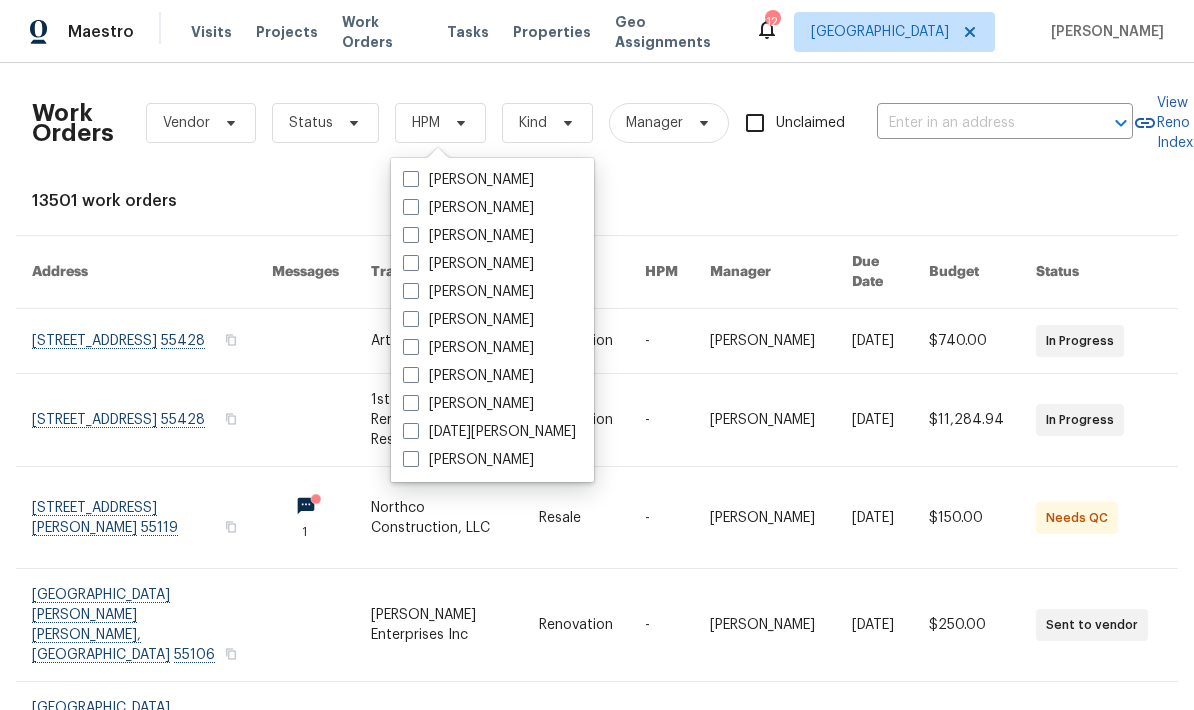 click at bounding box center (411, 319) 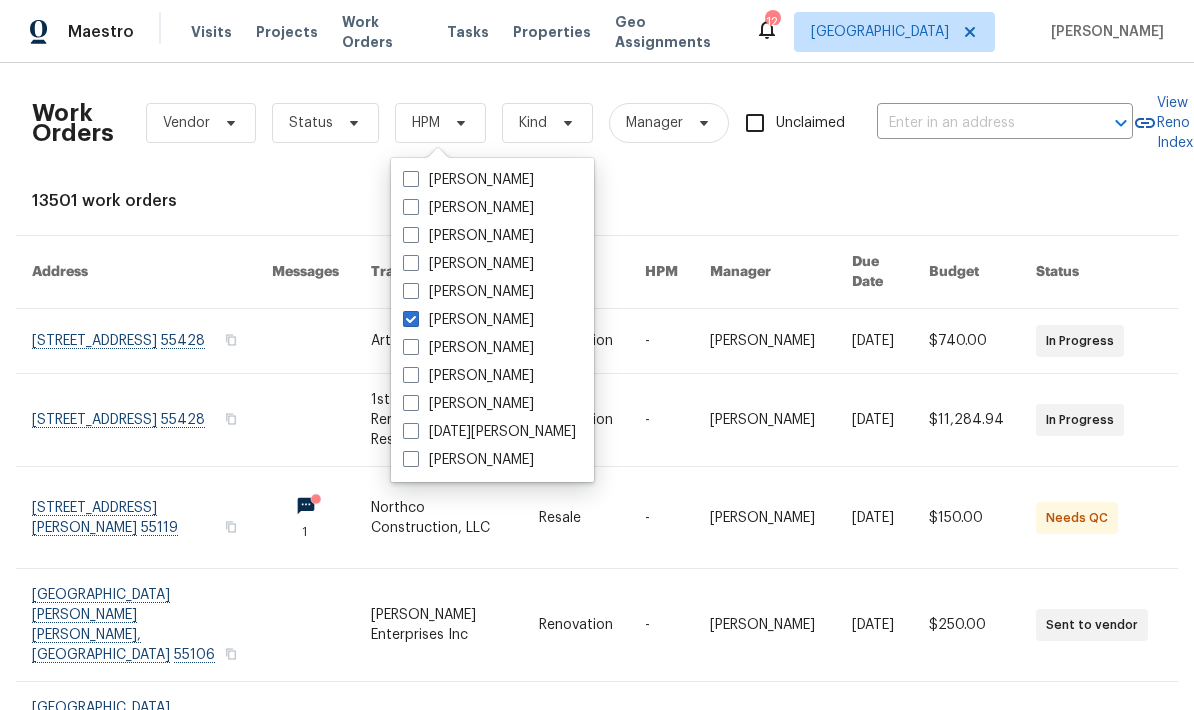 checkbox on "true" 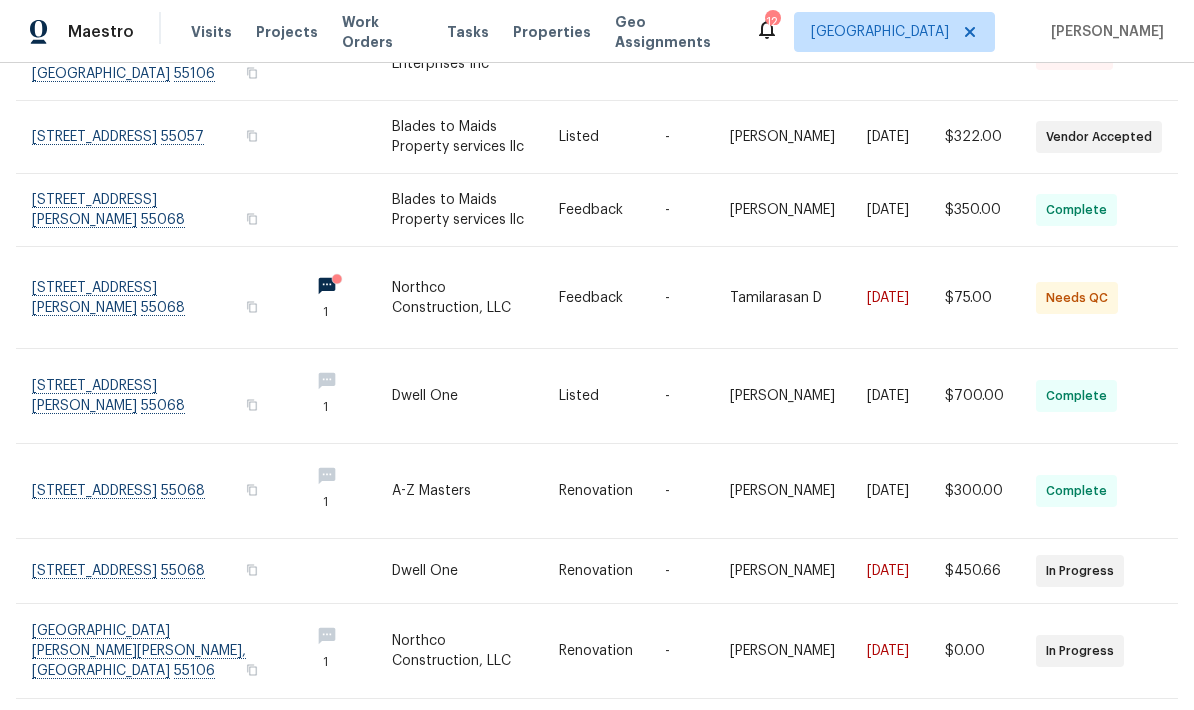 scroll, scrollTop: 392, scrollLeft: 0, axis: vertical 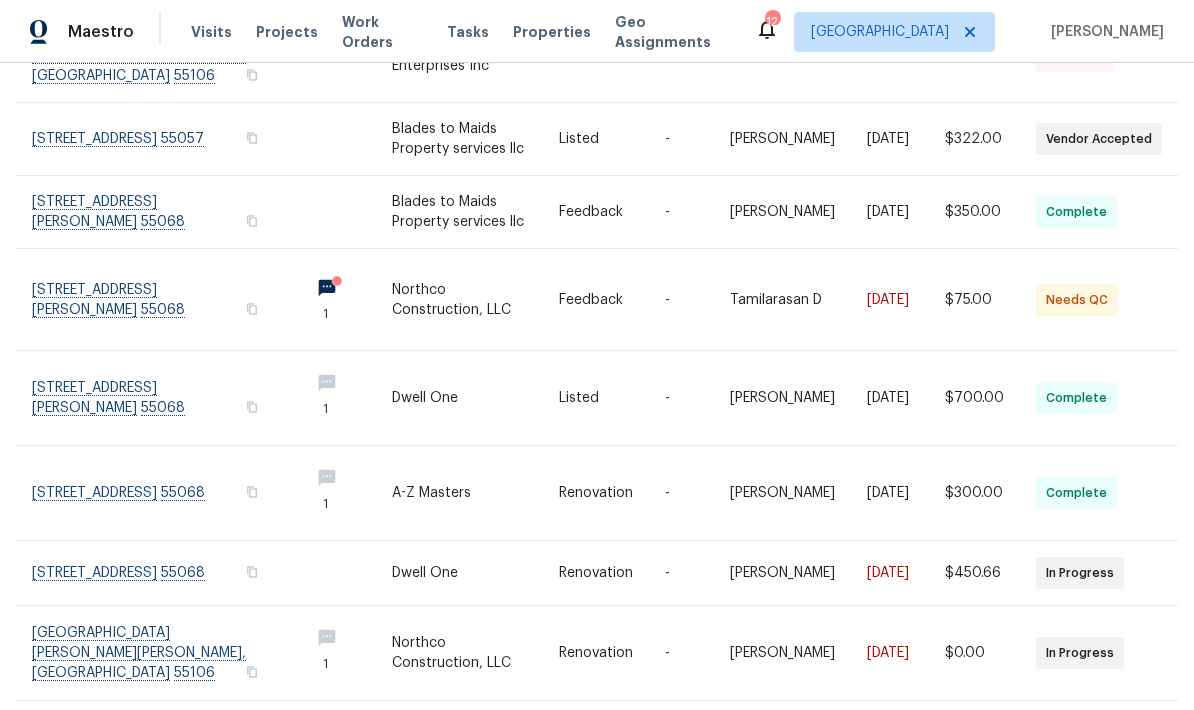 click at bounding box center (162, 573) 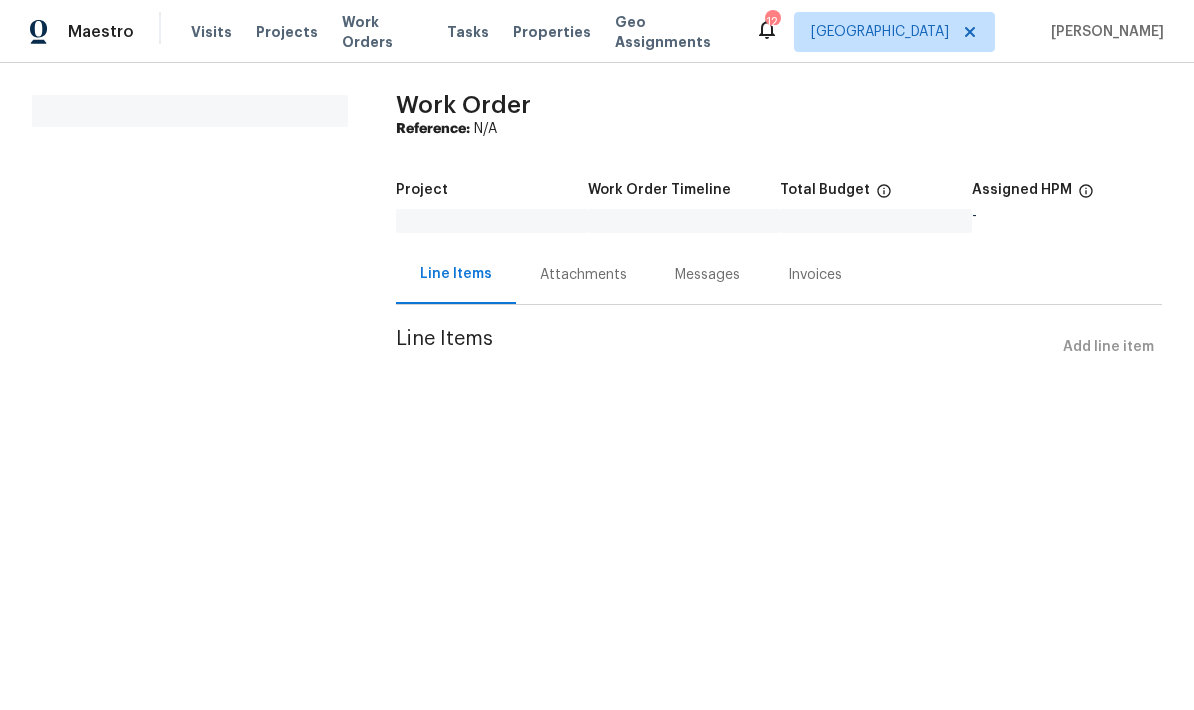 scroll, scrollTop: 0, scrollLeft: 0, axis: both 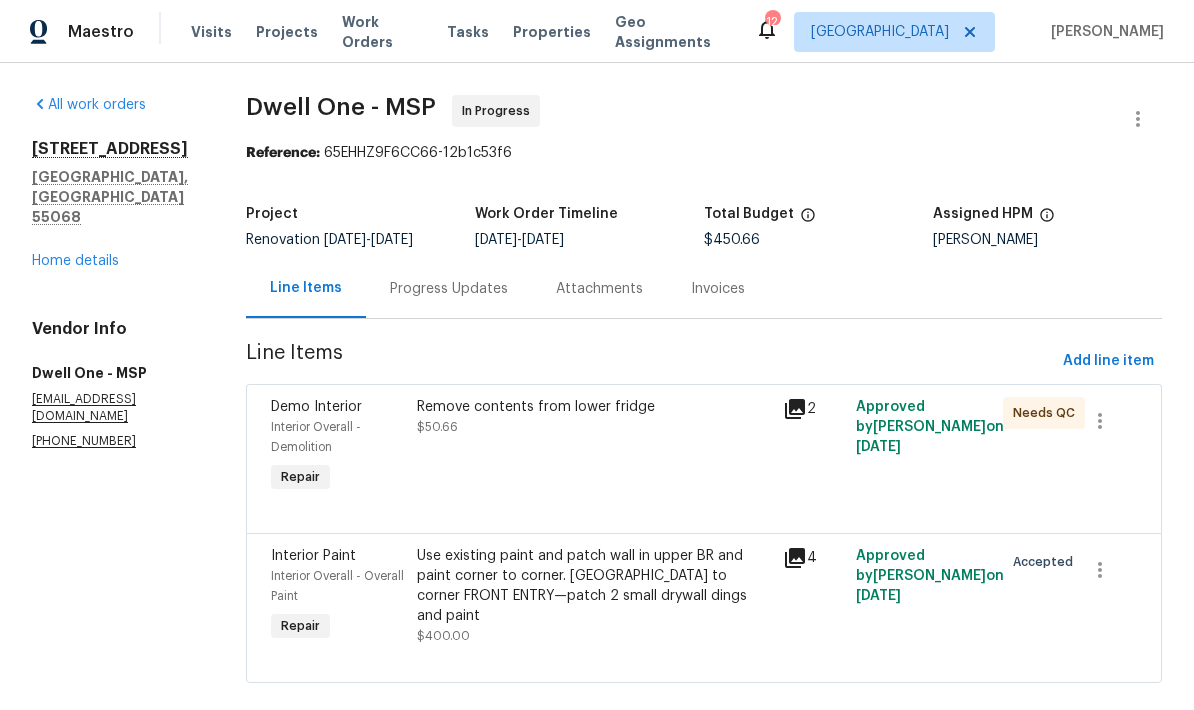 click on "Progress Updates" at bounding box center (449, 288) 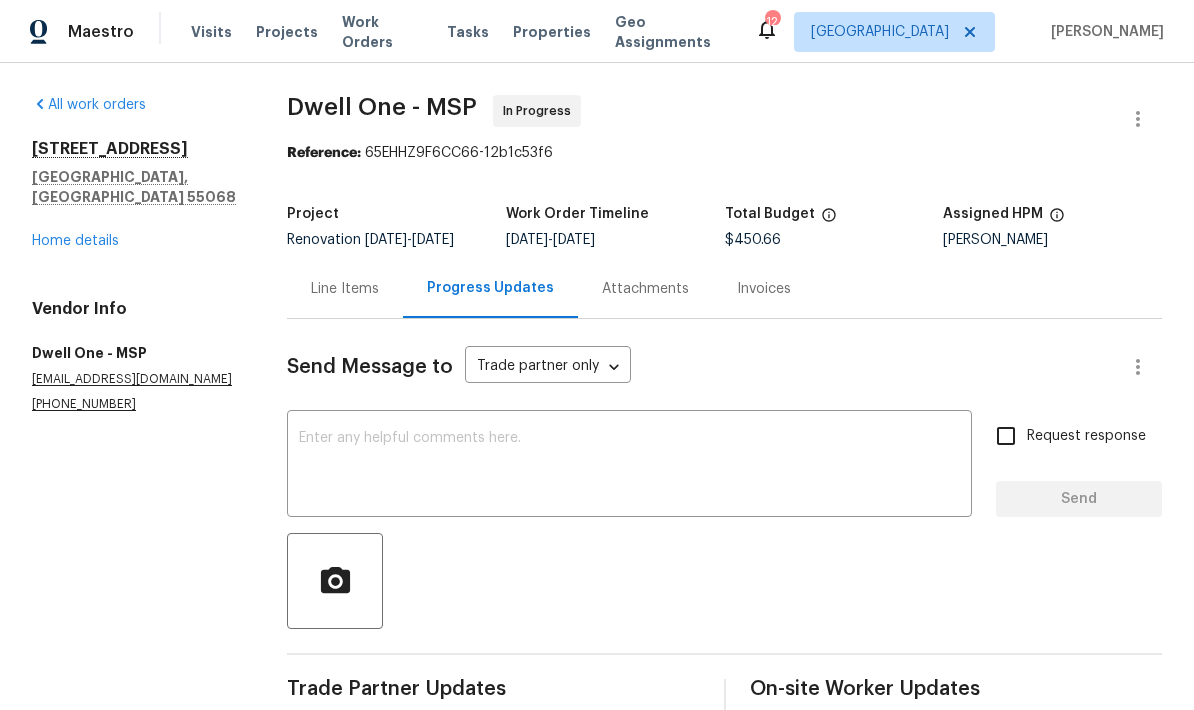 scroll, scrollTop: 0, scrollLeft: 0, axis: both 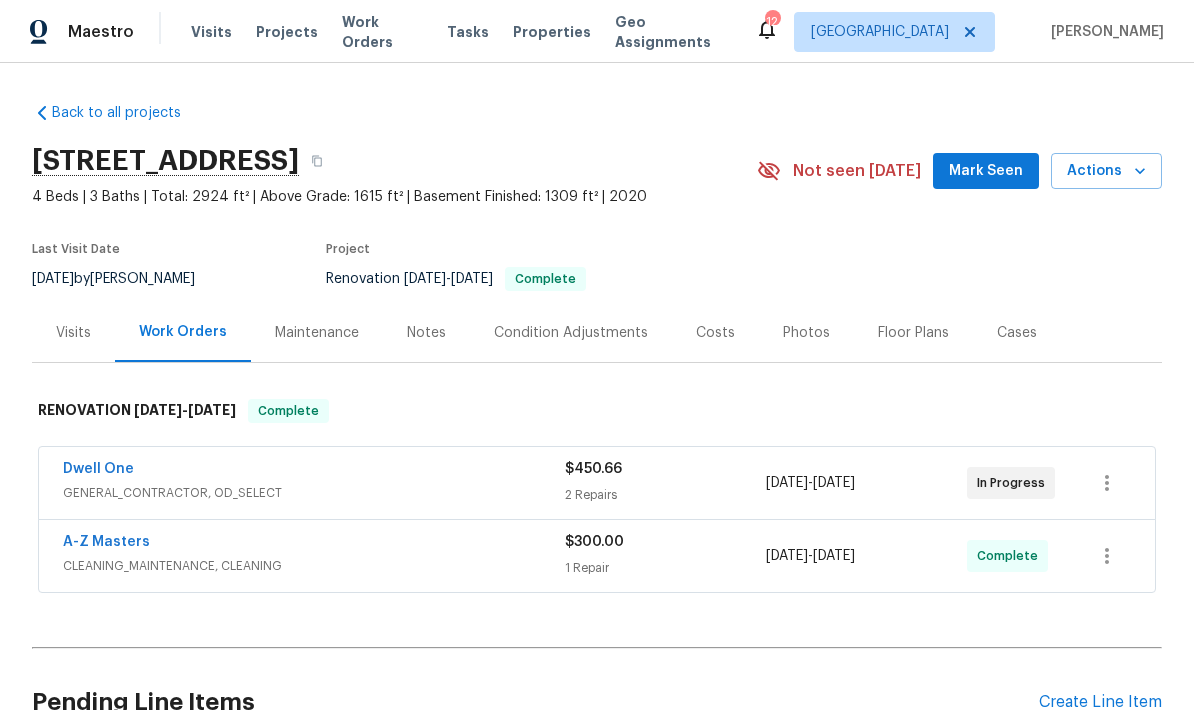 click on "Properties" at bounding box center [552, 32] 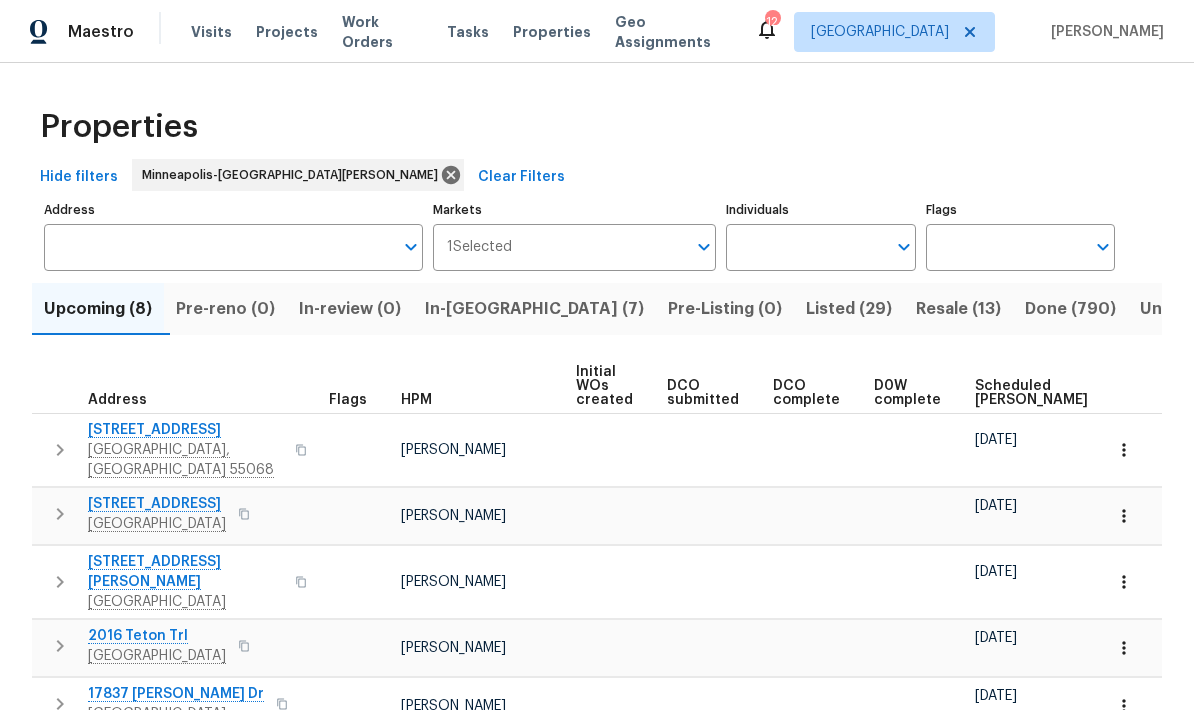 click on "Address" at bounding box center [218, 247] 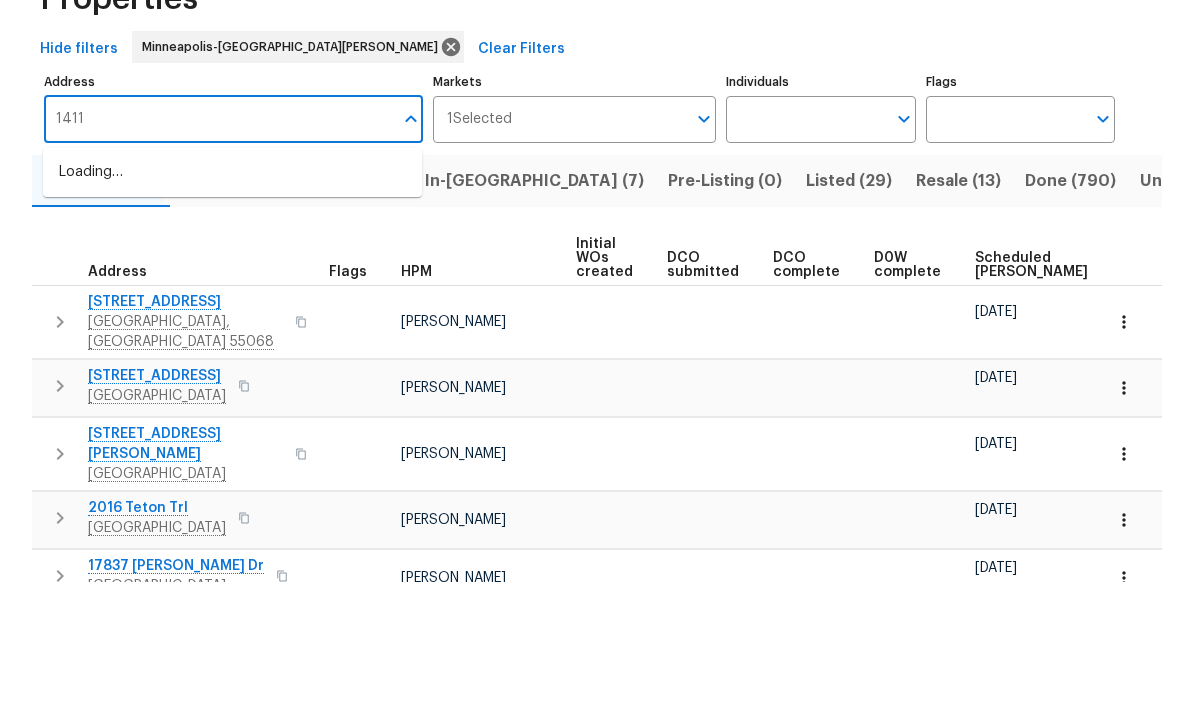type on "14113" 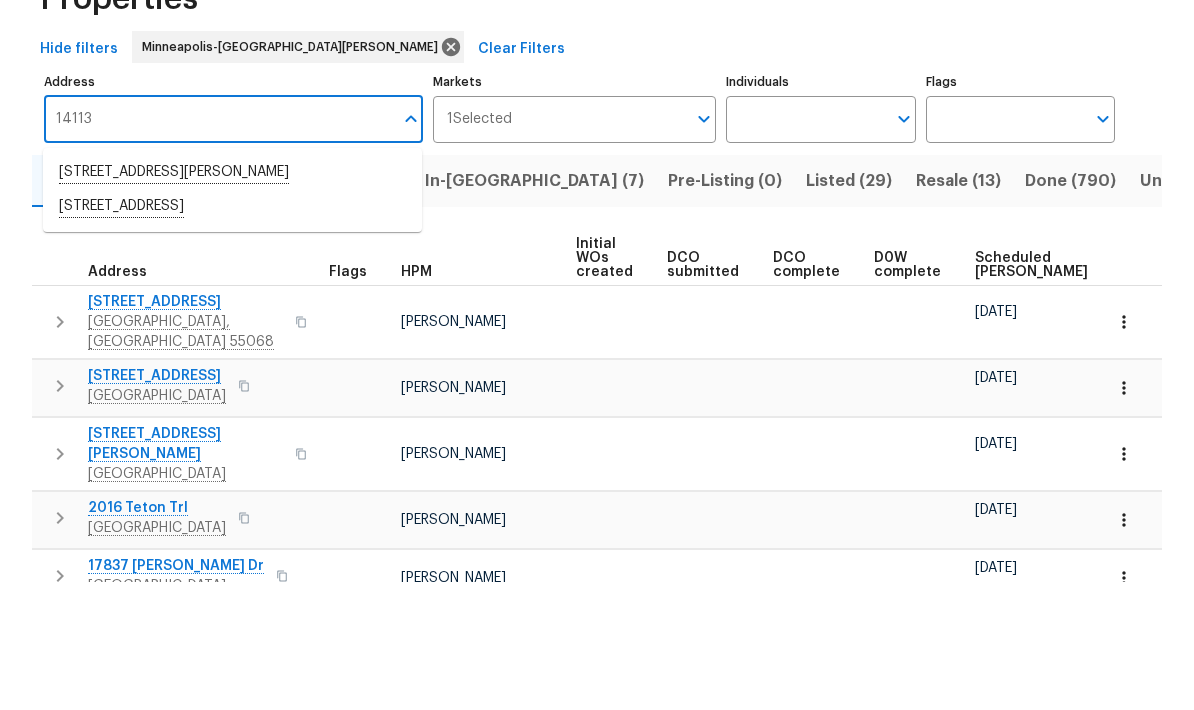 click on "[STREET_ADDRESS]" at bounding box center [232, 335] 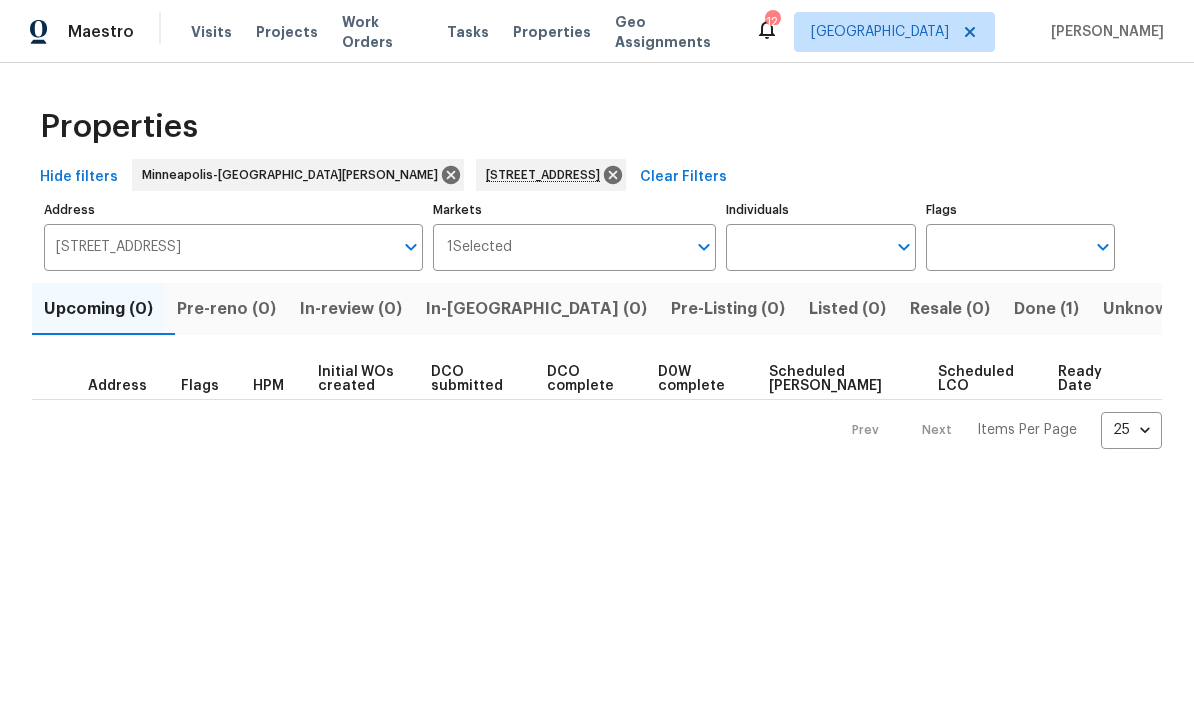 click on "Done (1)" at bounding box center [1046, 309] 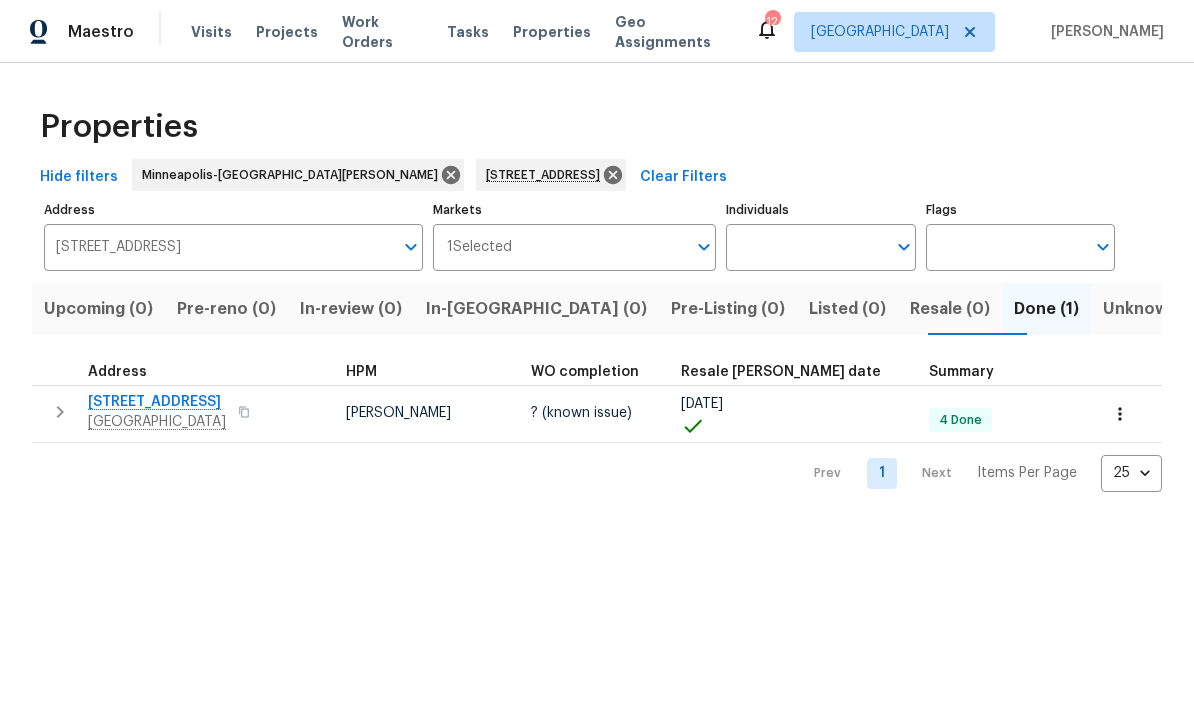 click on "[STREET_ADDRESS]" at bounding box center (157, 402) 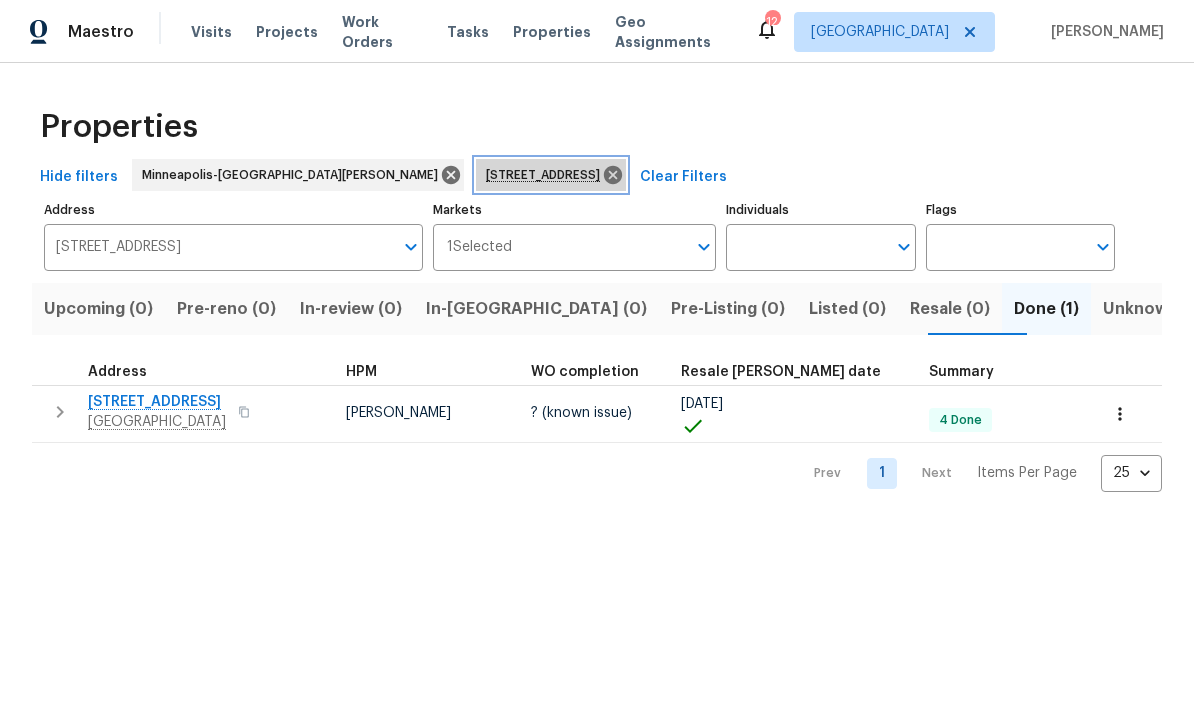 click 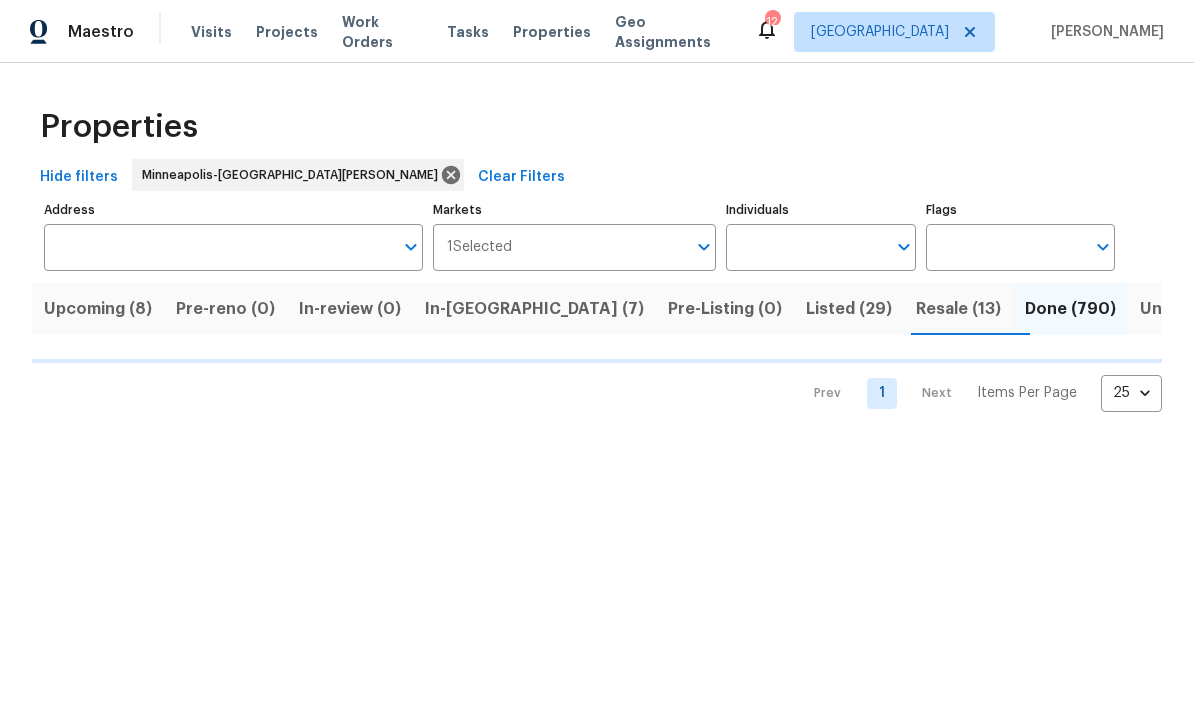 click on "Address" at bounding box center (218, 247) 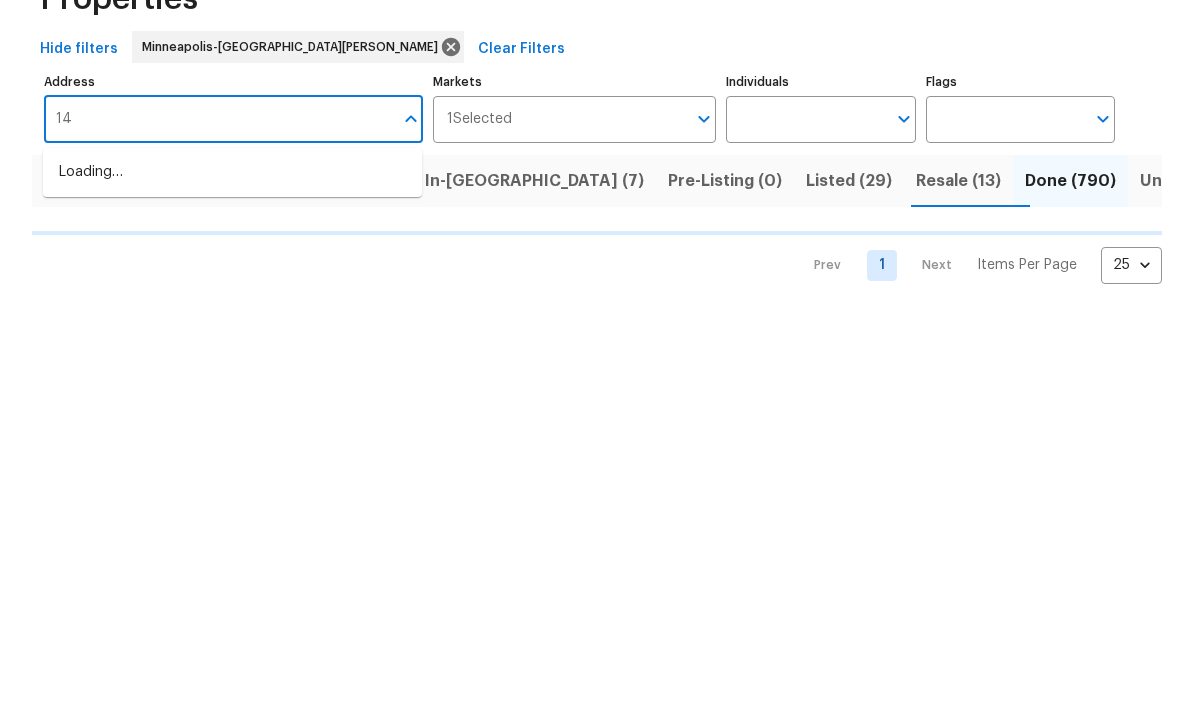 type on "143" 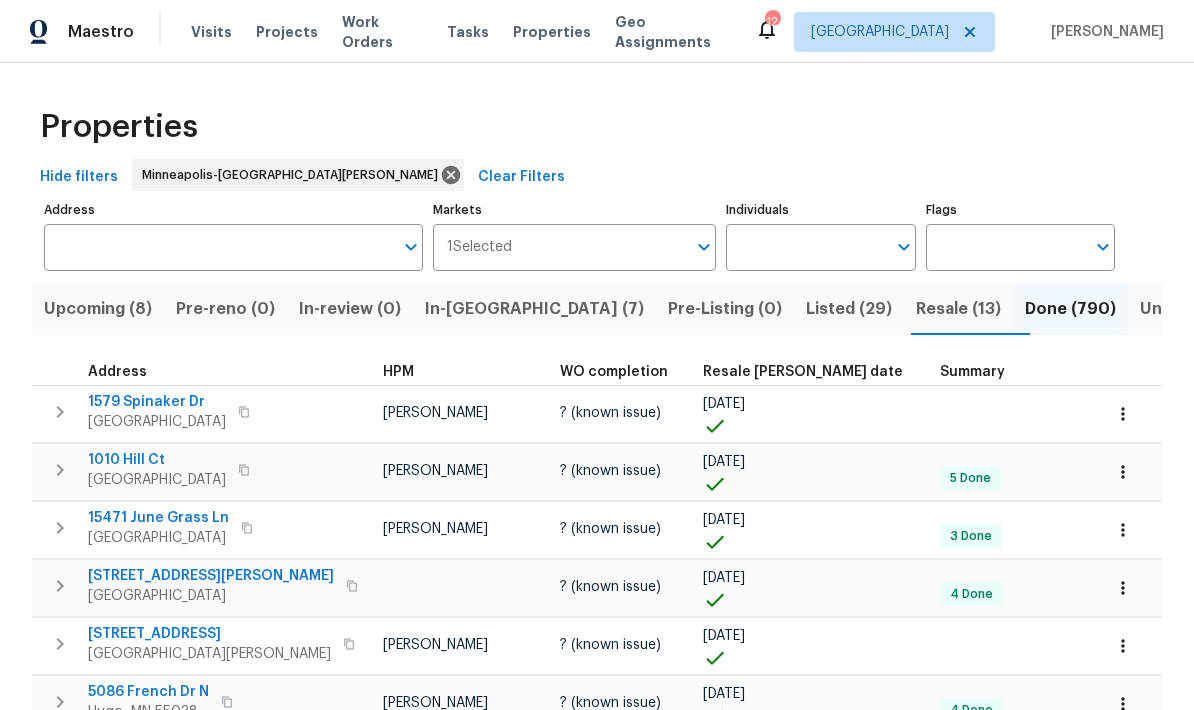click on "Summary" at bounding box center (1013, 372) 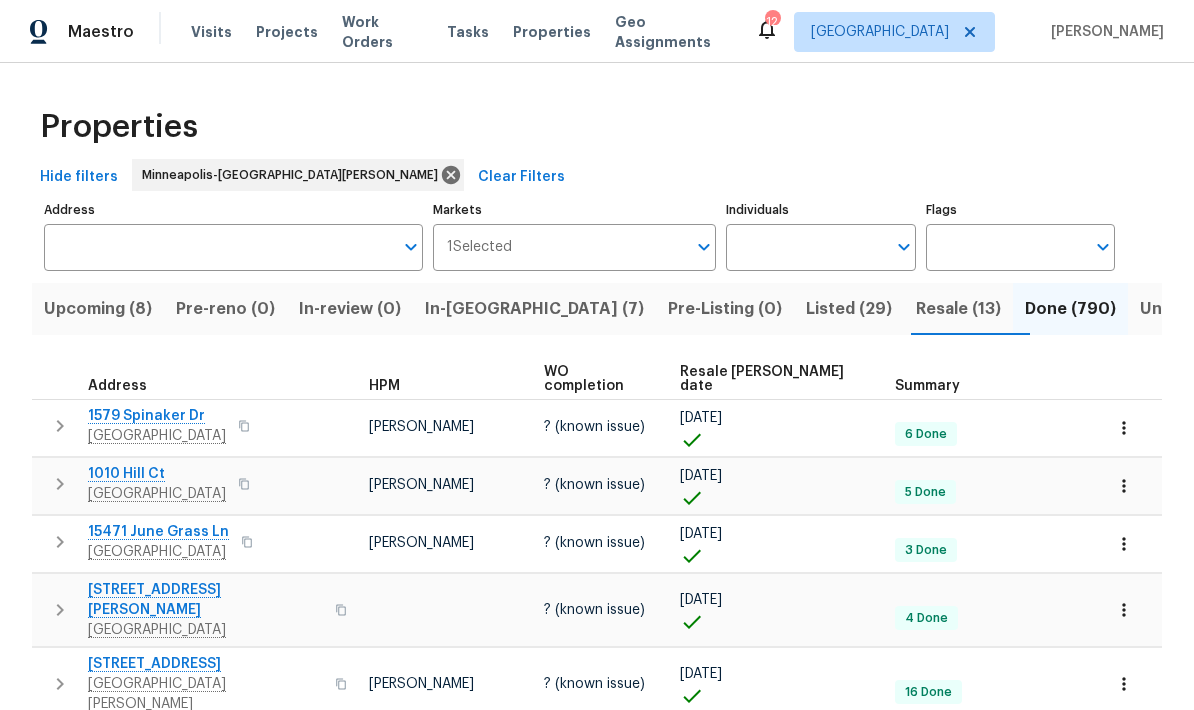 click on "Address" at bounding box center (218, 247) 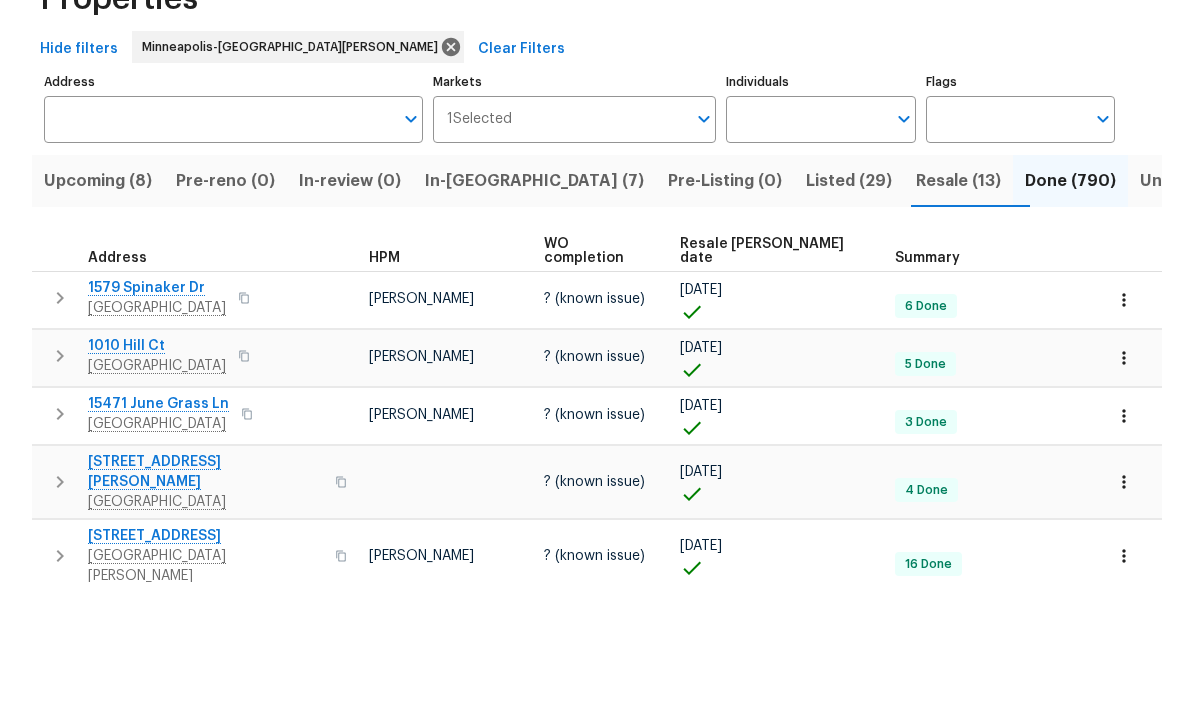 scroll, scrollTop: 80, scrollLeft: 0, axis: vertical 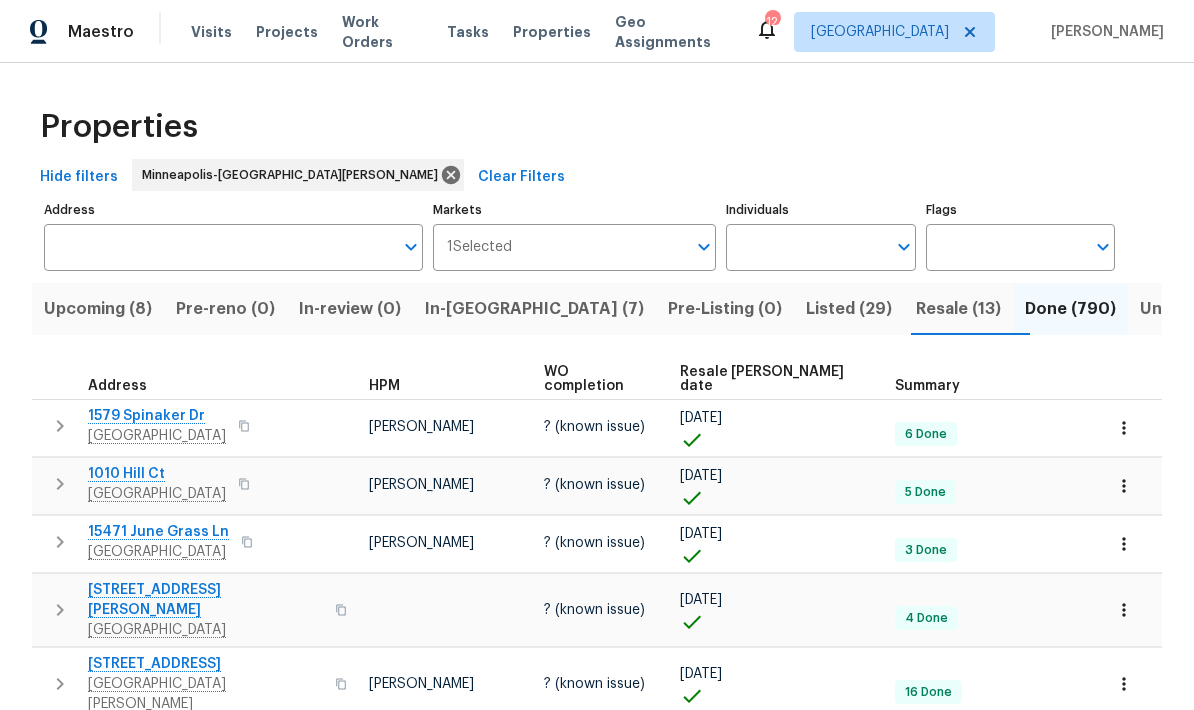 click on "Address" at bounding box center [218, 247] 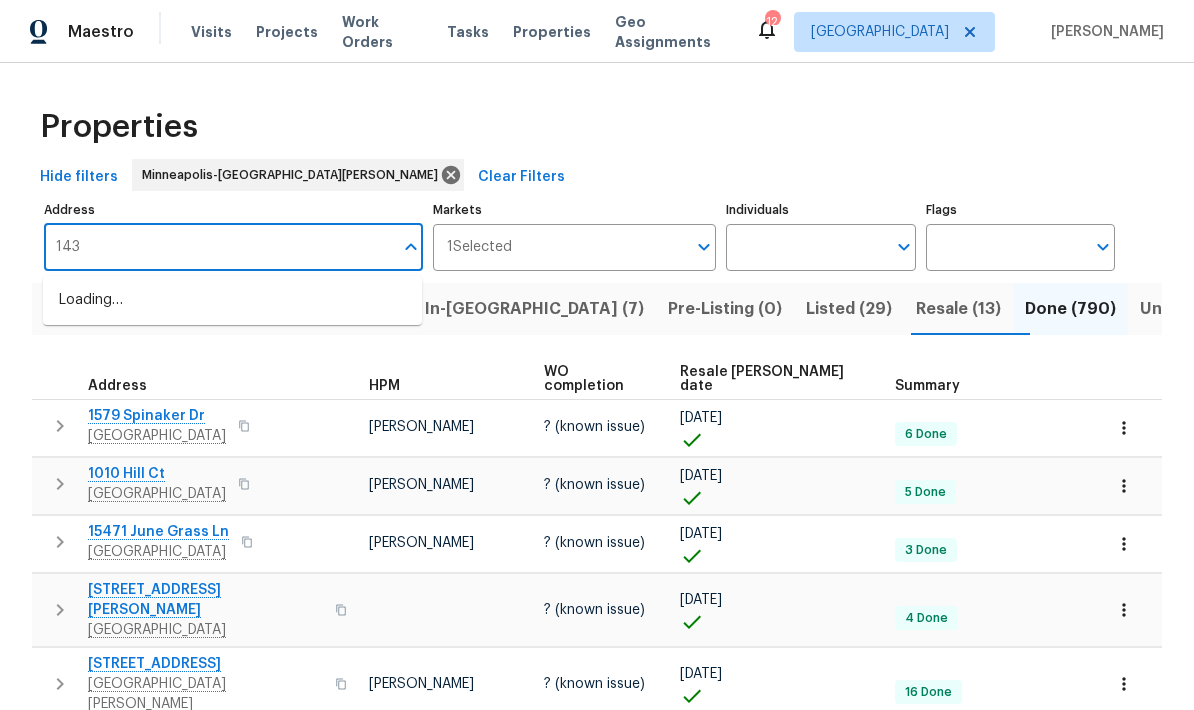 type on "1430" 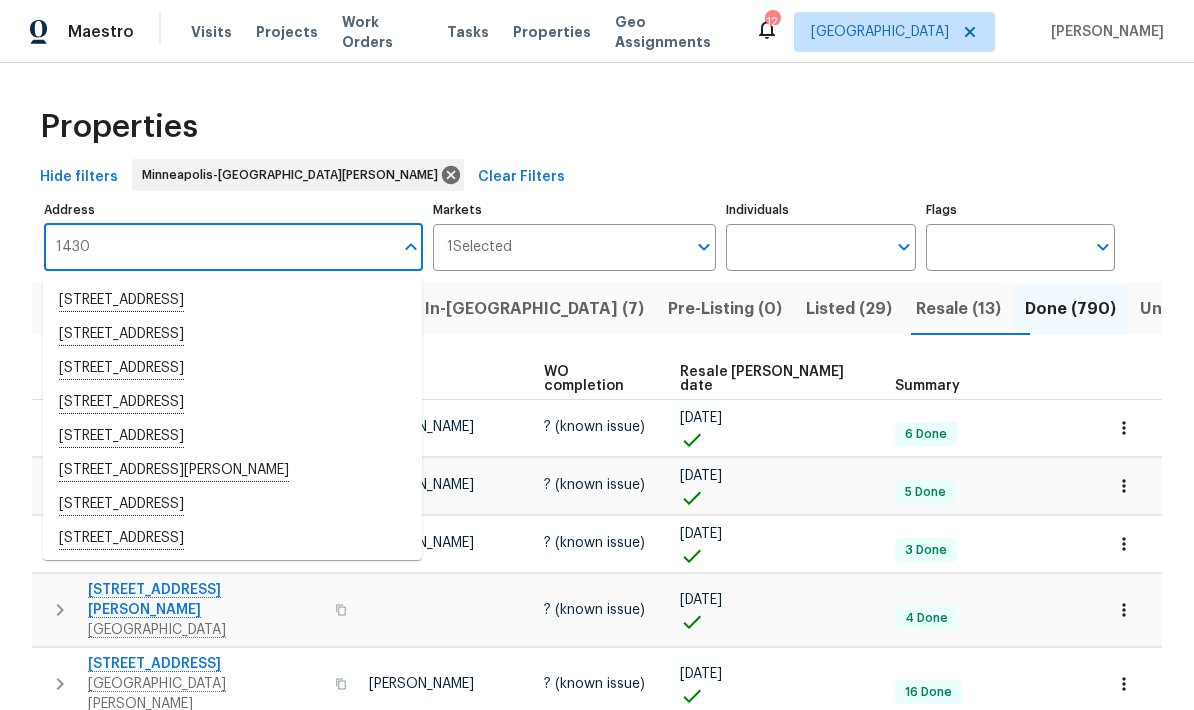 click on "[STREET_ADDRESS]" at bounding box center (232, 301) 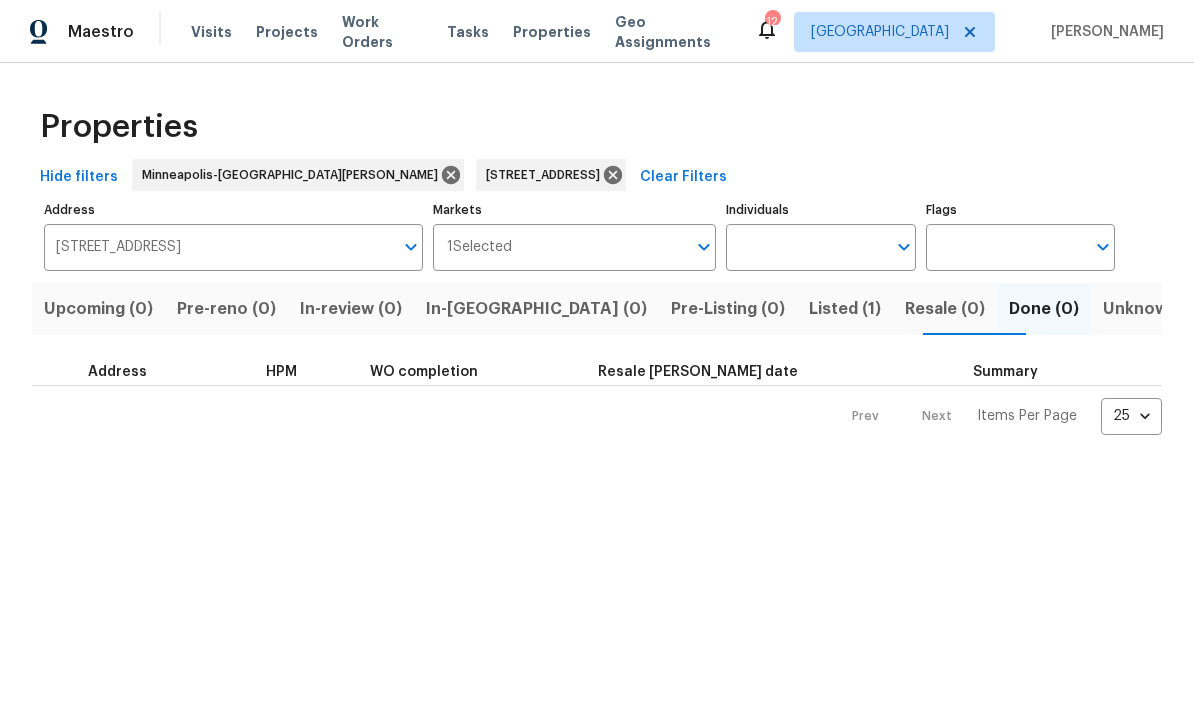 scroll, scrollTop: 0, scrollLeft: 0, axis: both 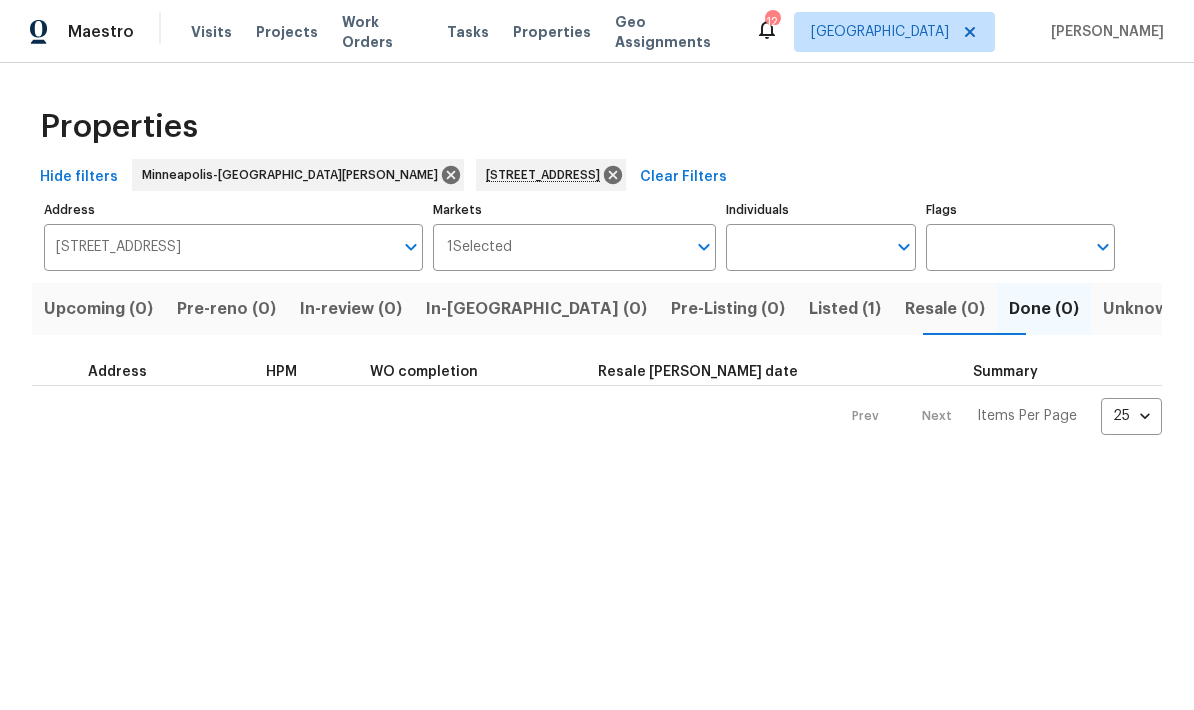 click on "Listed (1)" at bounding box center [845, 309] 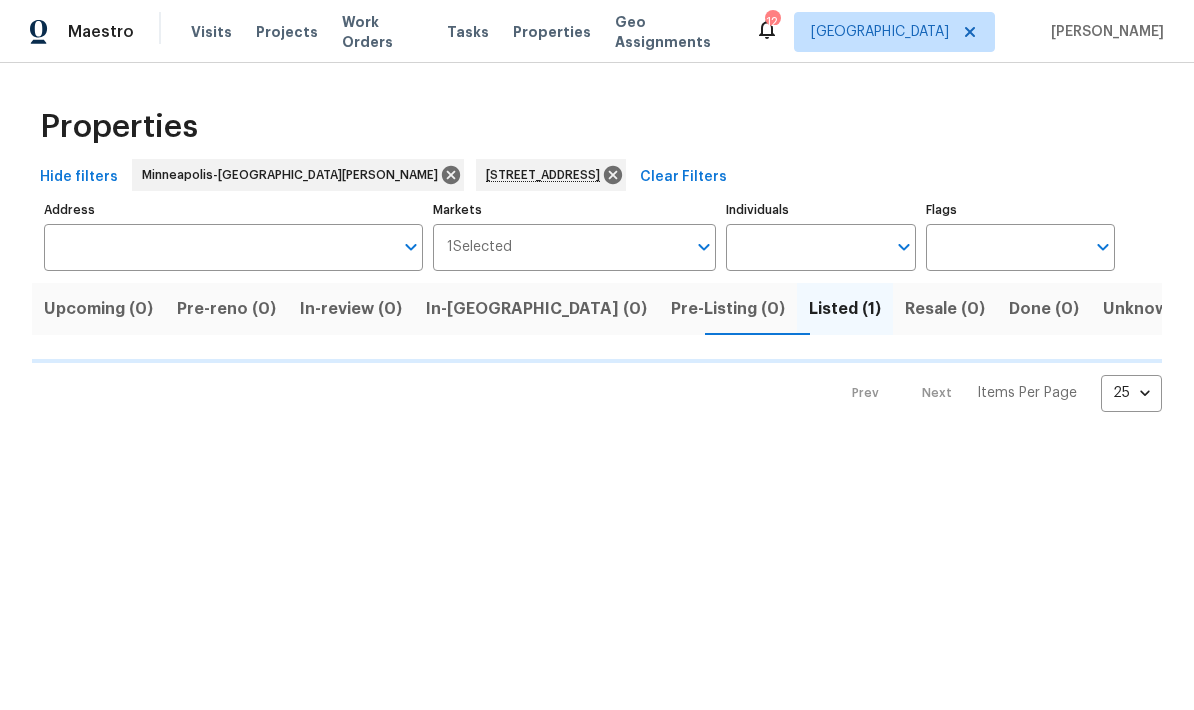 type on "[STREET_ADDRESS]" 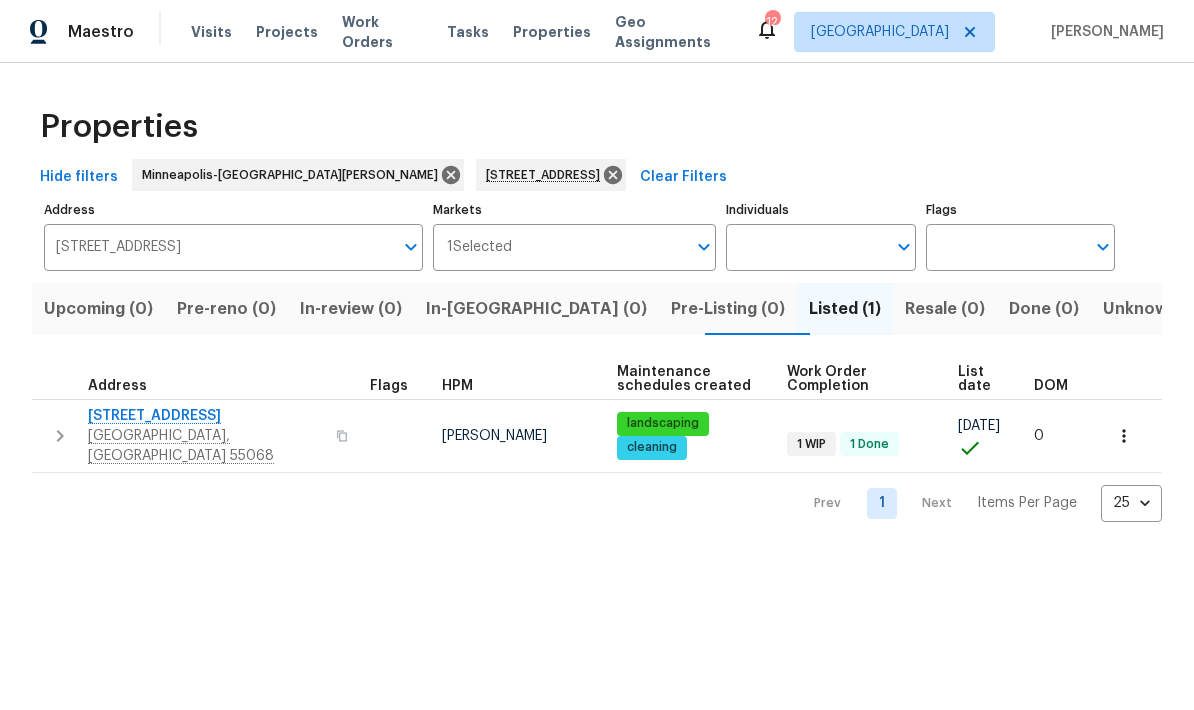 click on "[STREET_ADDRESS]" at bounding box center [206, 416] 